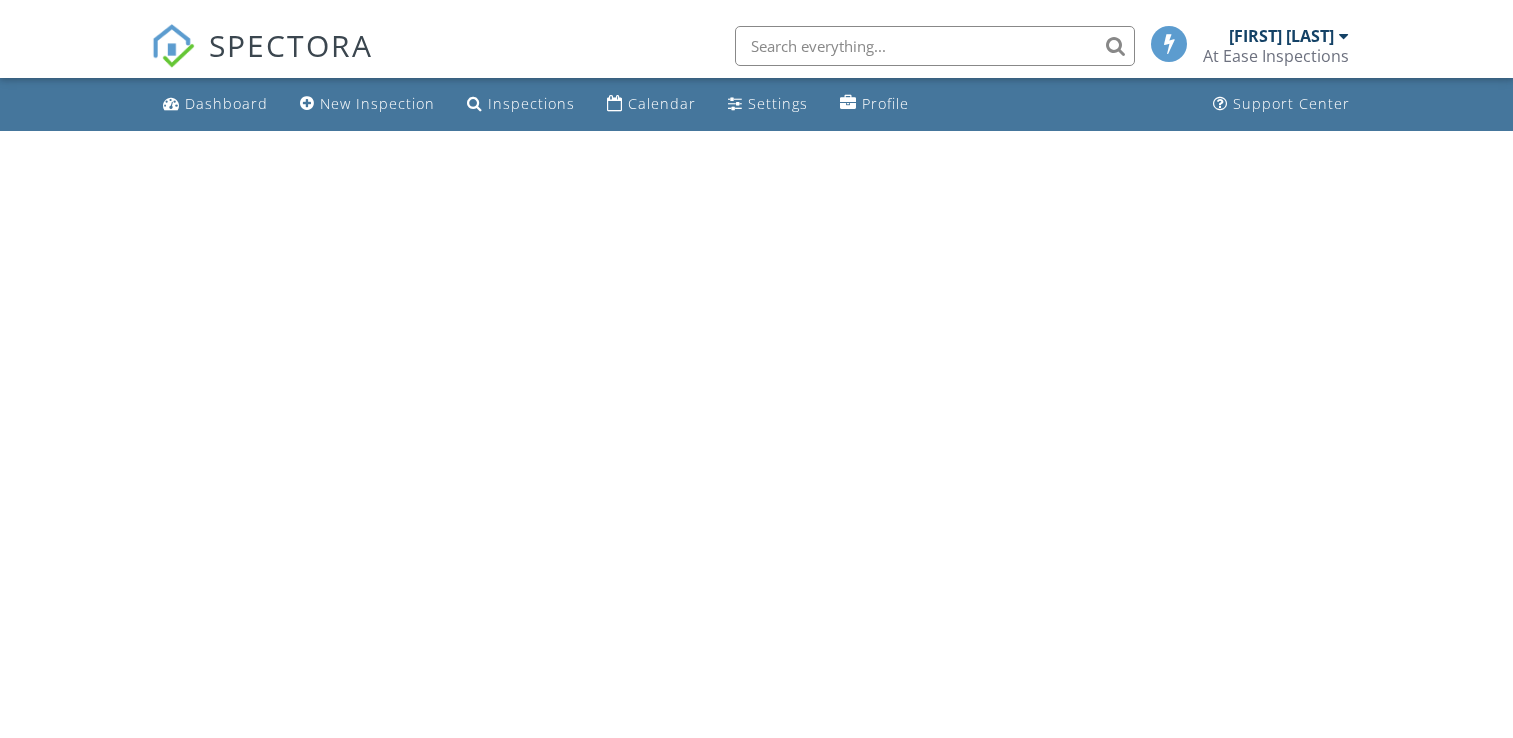 scroll, scrollTop: 0, scrollLeft: 0, axis: both 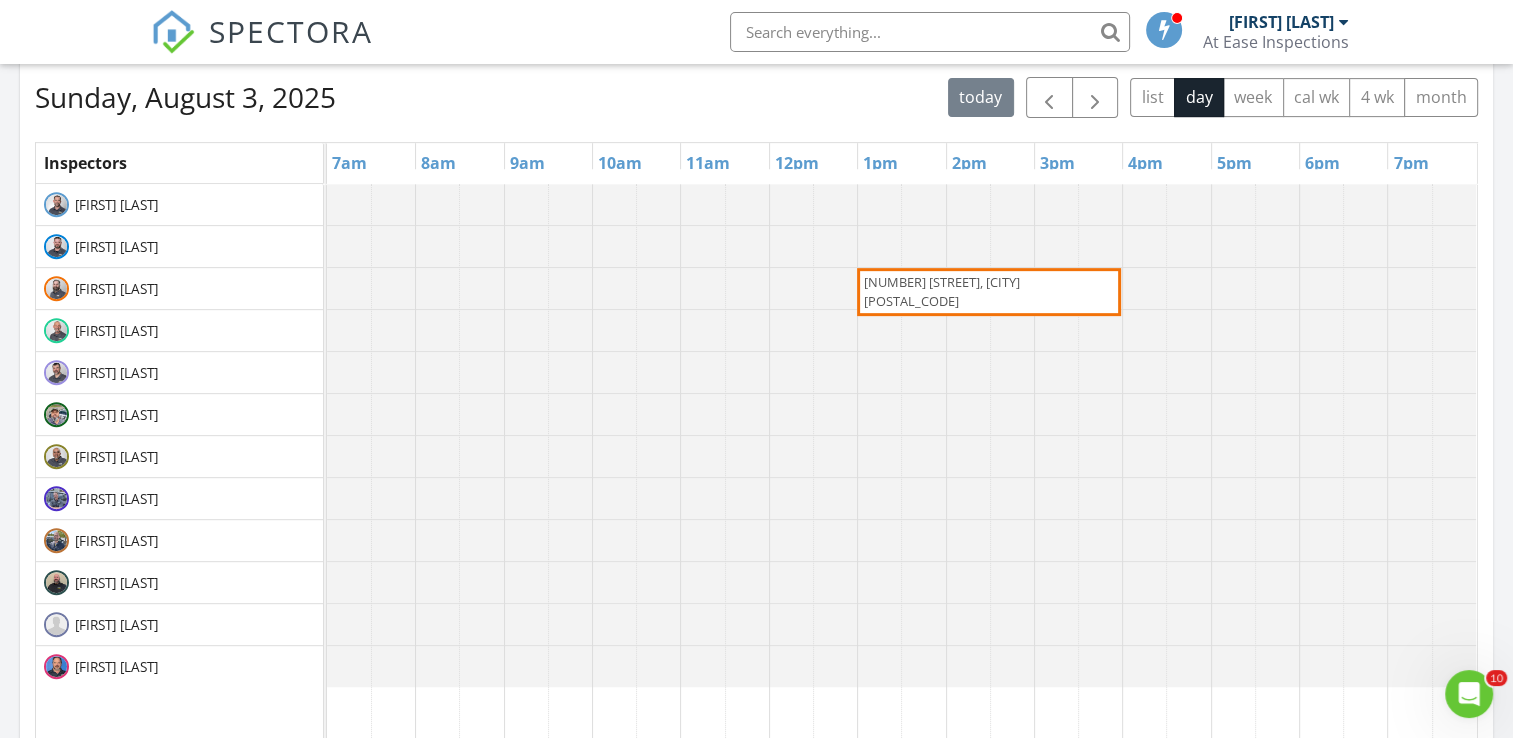 click on "[NUMBER] [STREET], [CITY] [POSTAL_CODE]" at bounding box center (941, 291) 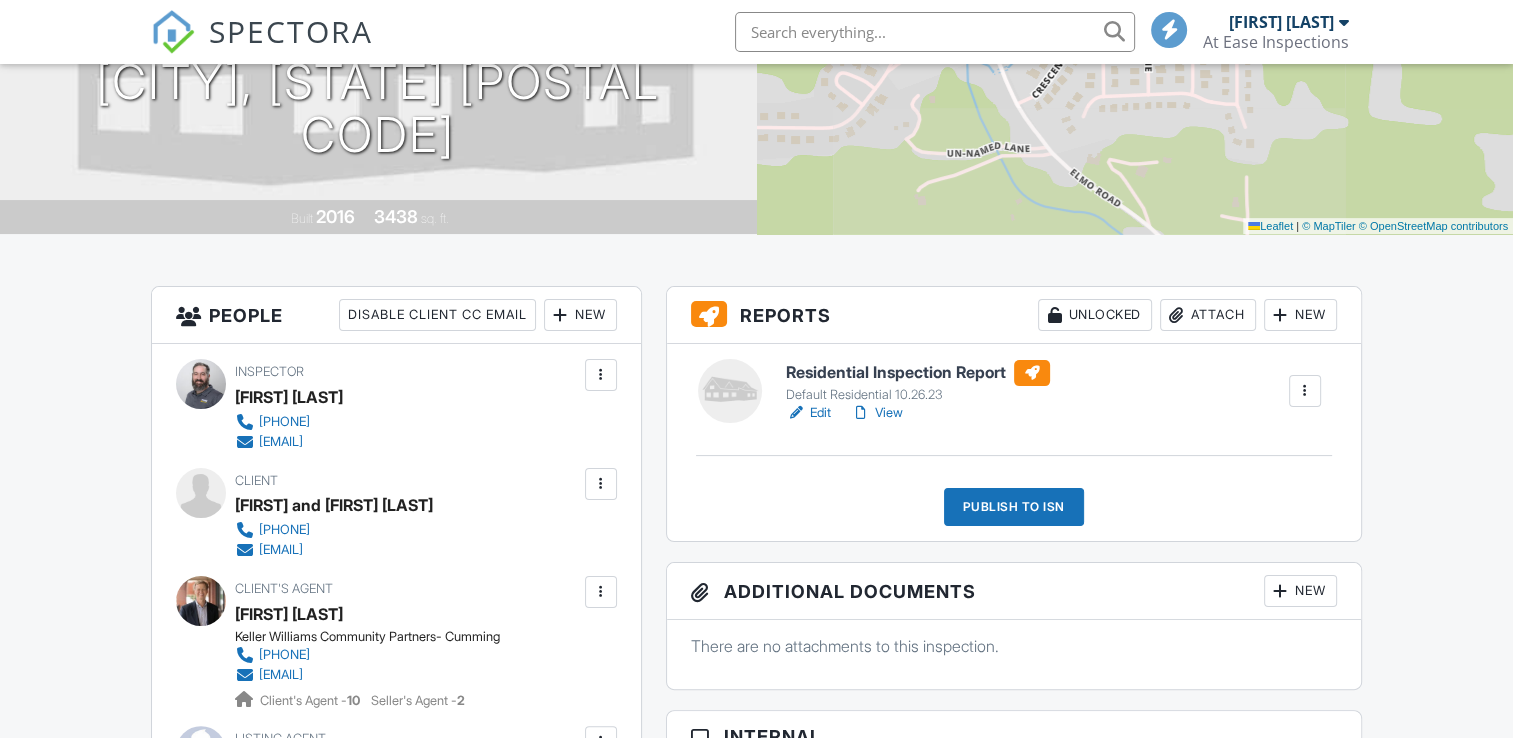 scroll, scrollTop: 300, scrollLeft: 0, axis: vertical 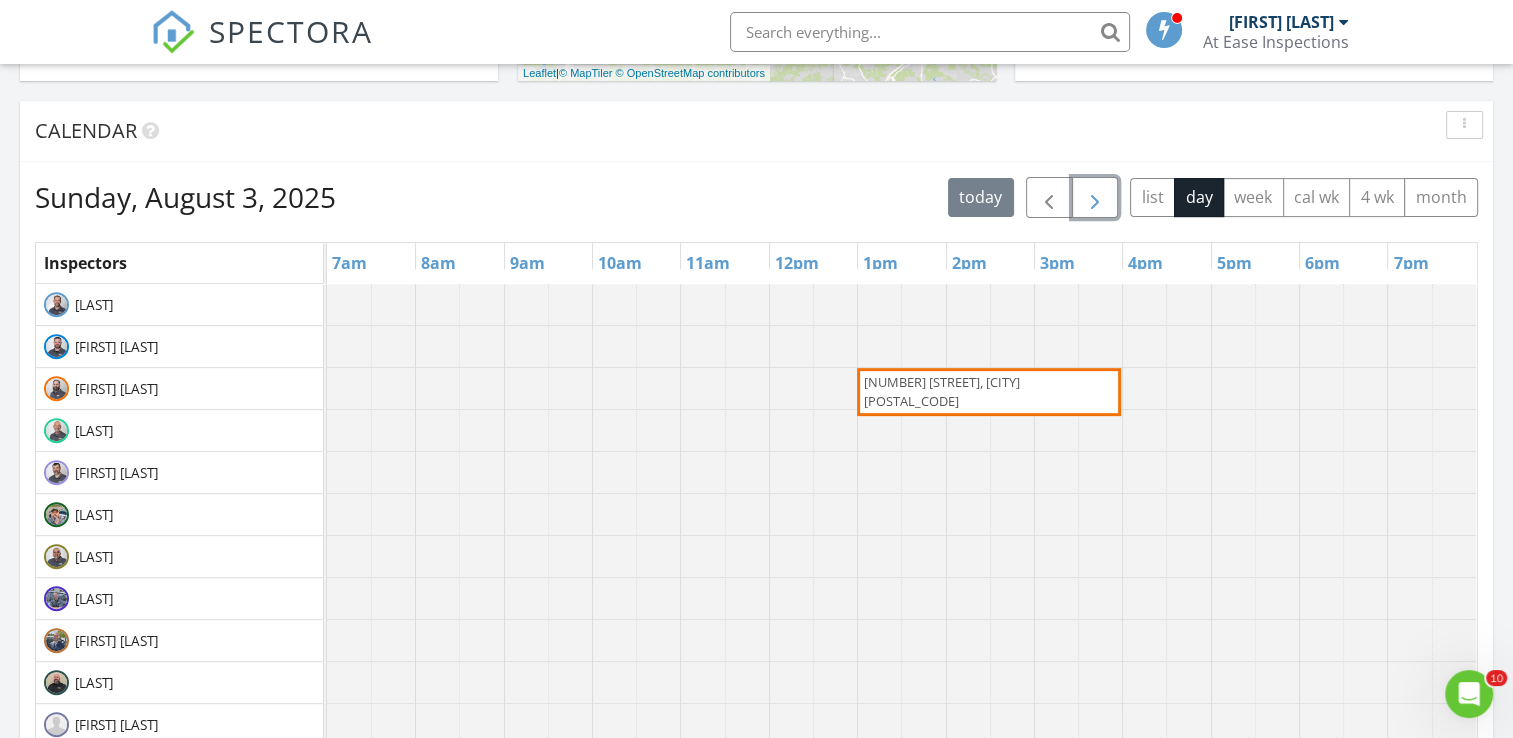 click at bounding box center [1095, 198] 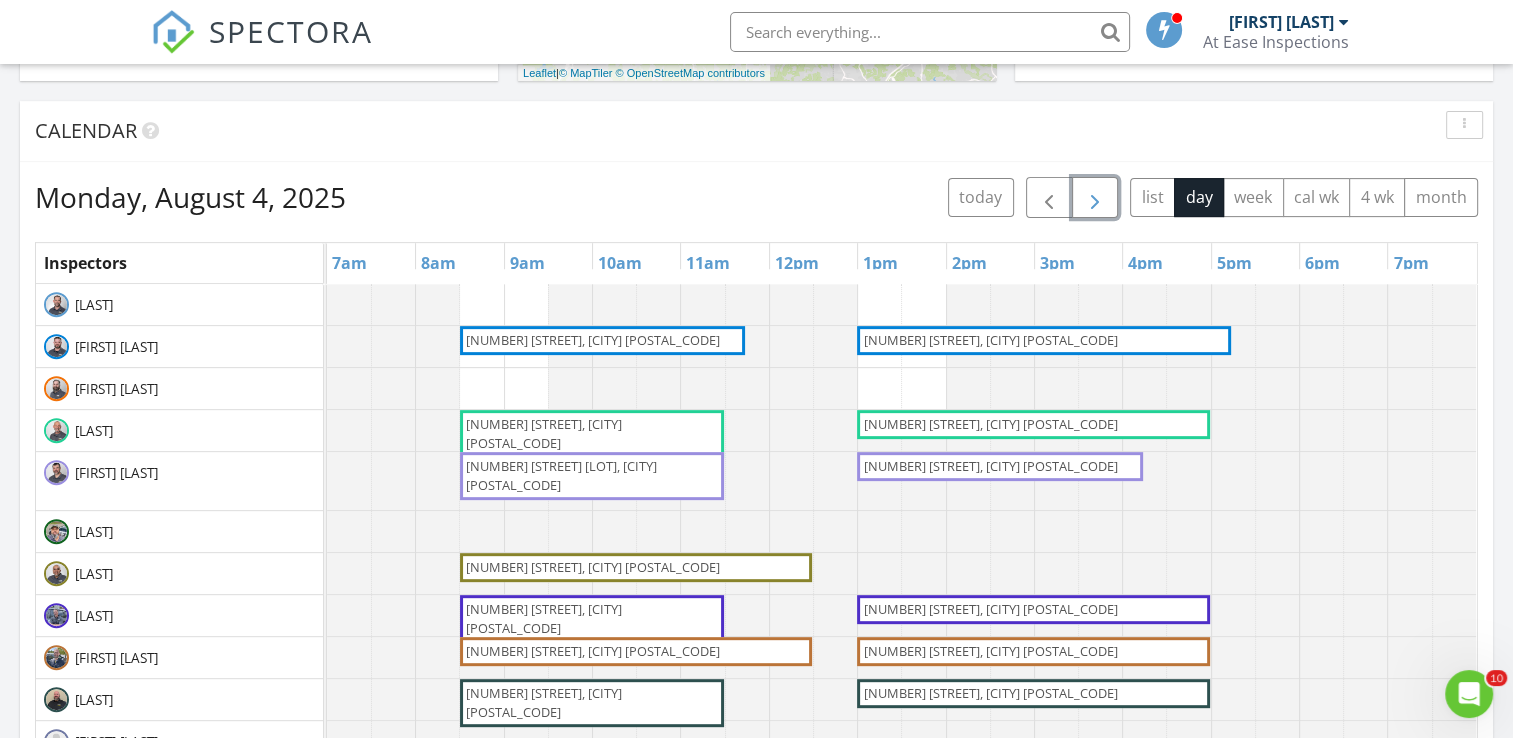 scroll, scrollTop: 800, scrollLeft: 0, axis: vertical 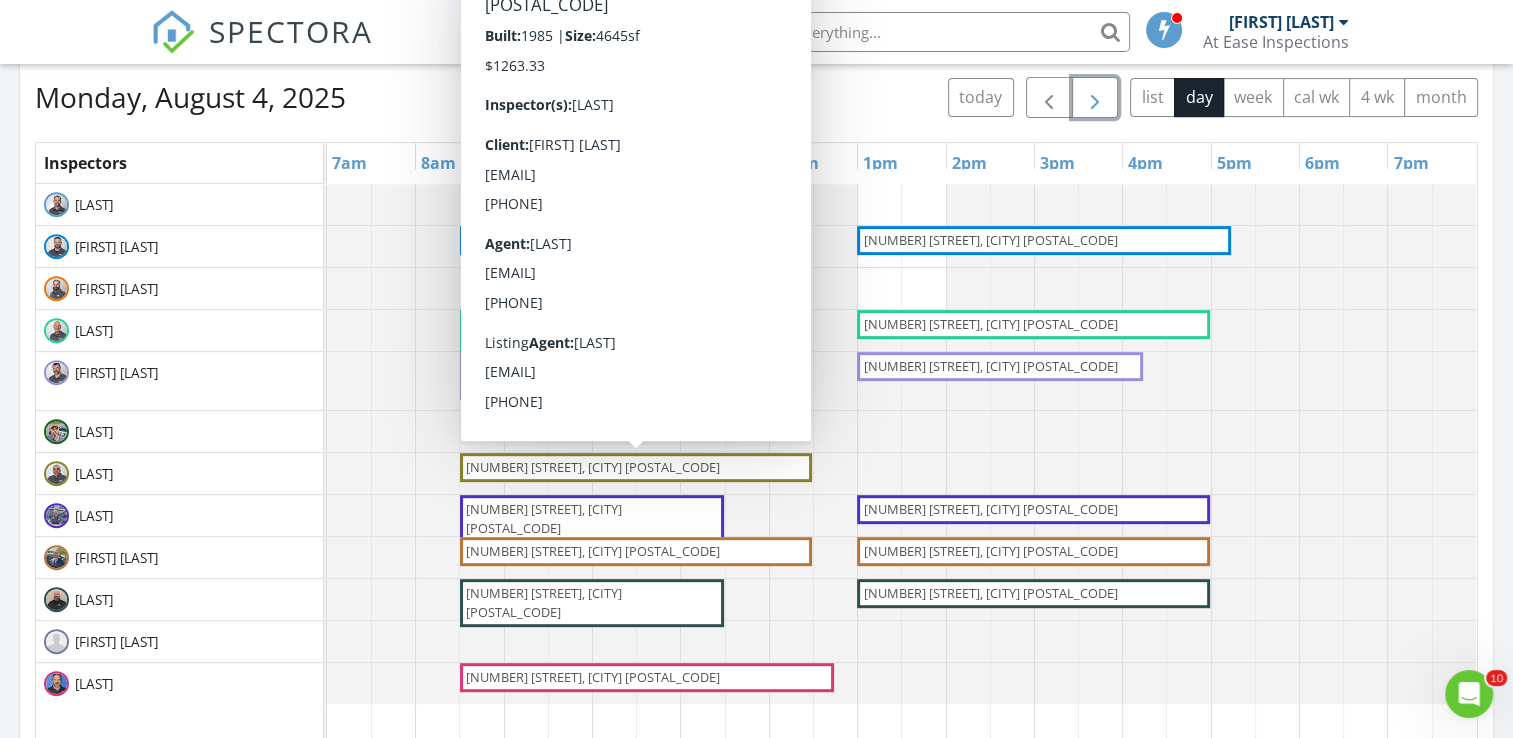 click on "[NUMBER] [STREET], [CITY] [POSTAL_CODE]" at bounding box center [593, 467] 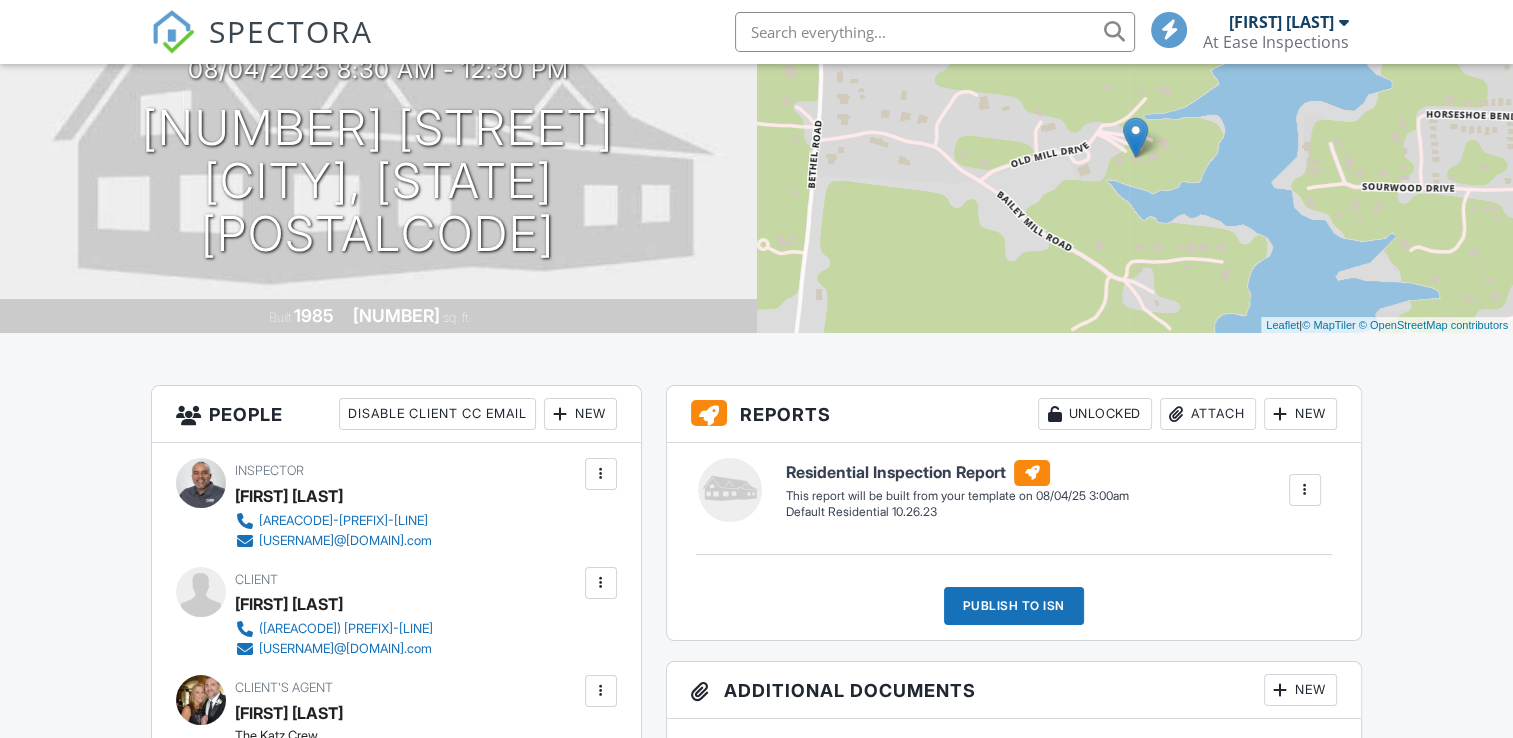 scroll, scrollTop: 400, scrollLeft: 0, axis: vertical 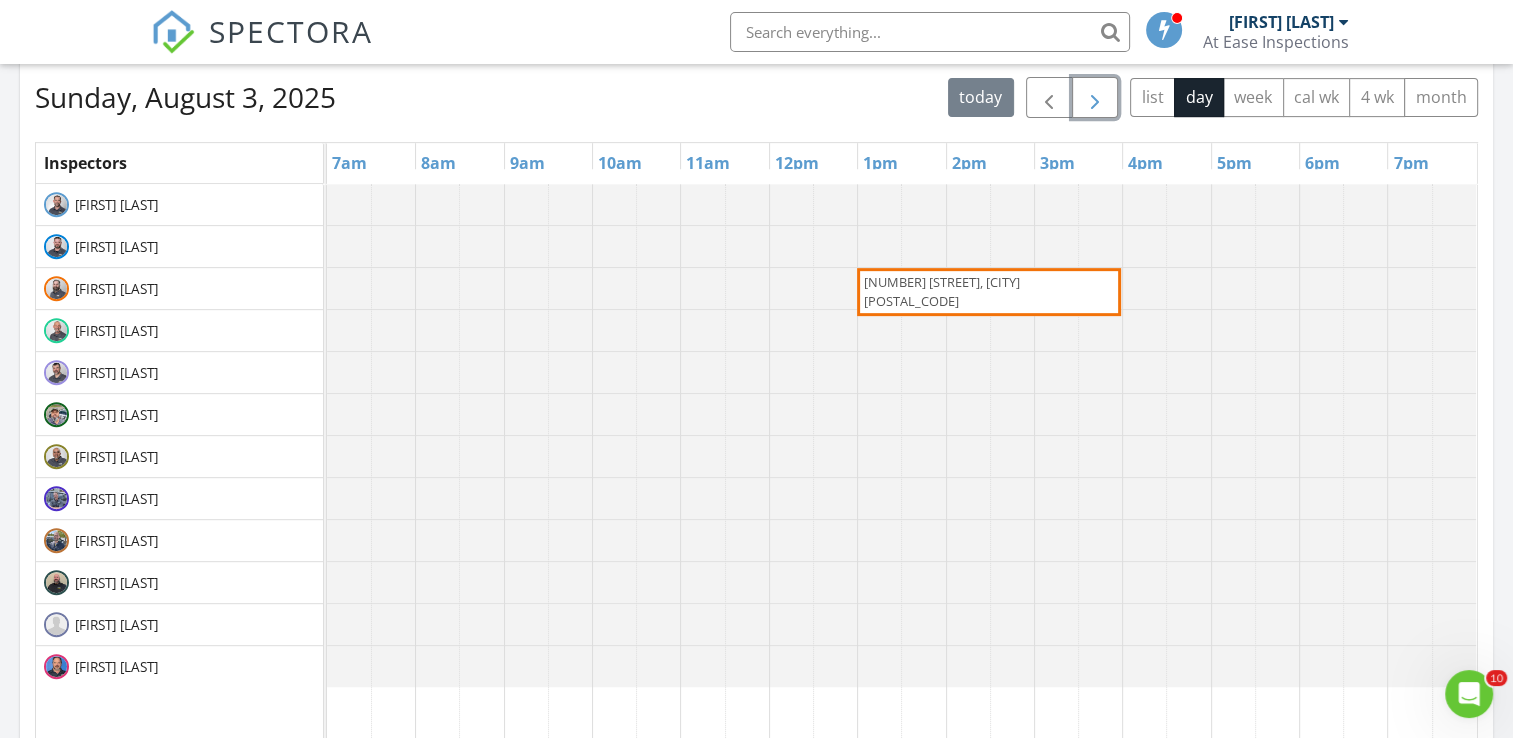 click at bounding box center [1095, 97] 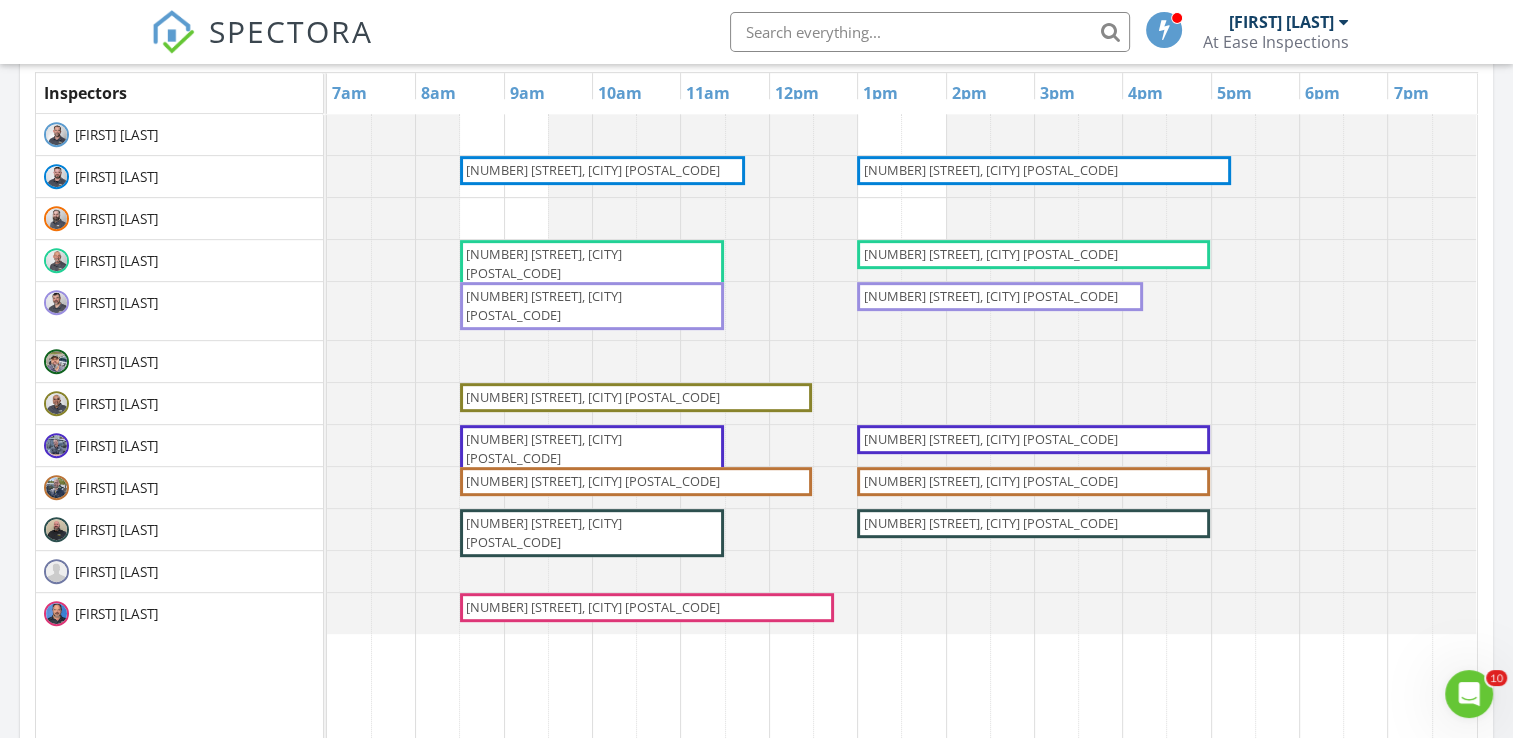 scroll, scrollTop: 900, scrollLeft: 0, axis: vertical 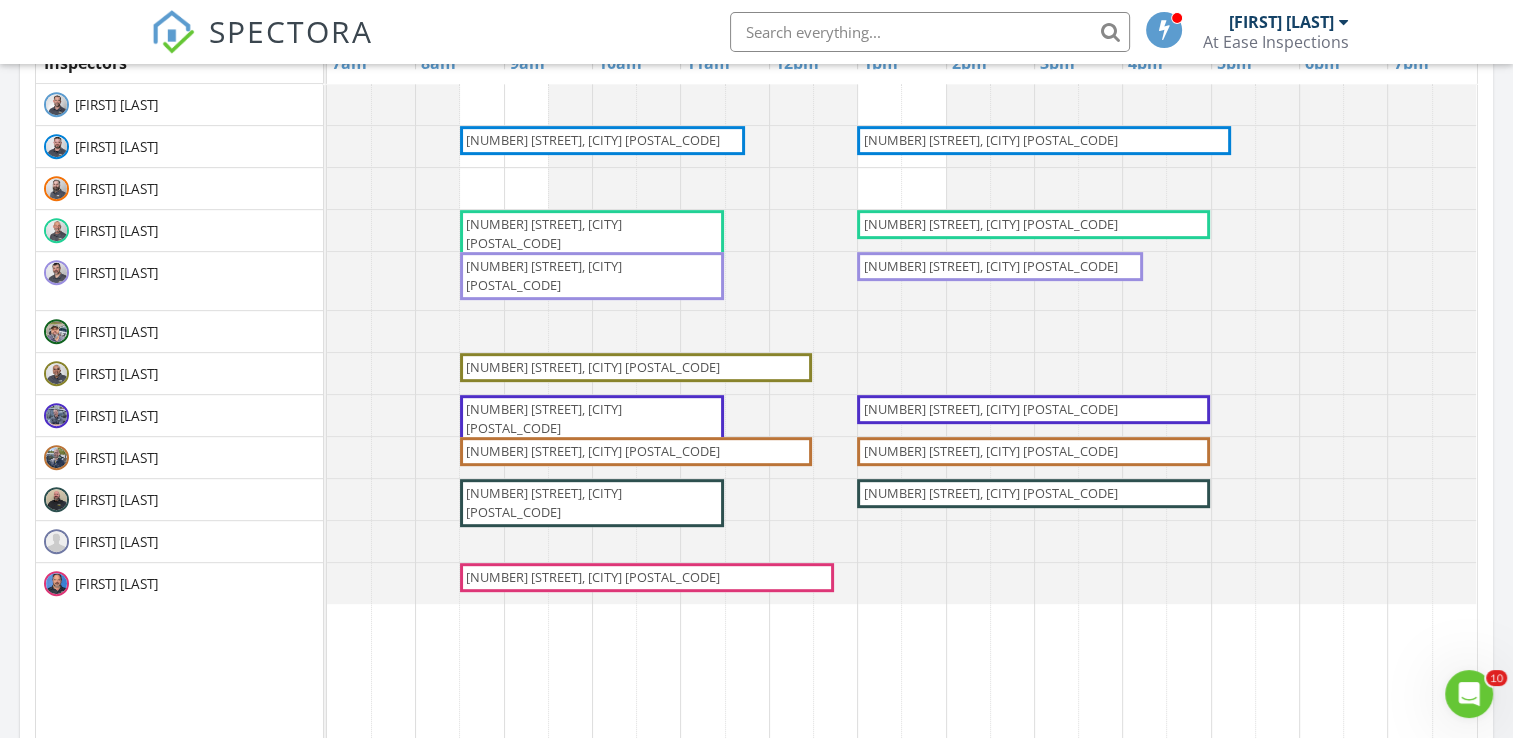 click on "29 Highland Pointe Cir E, Dawsonville 30534" at bounding box center [990, 451] 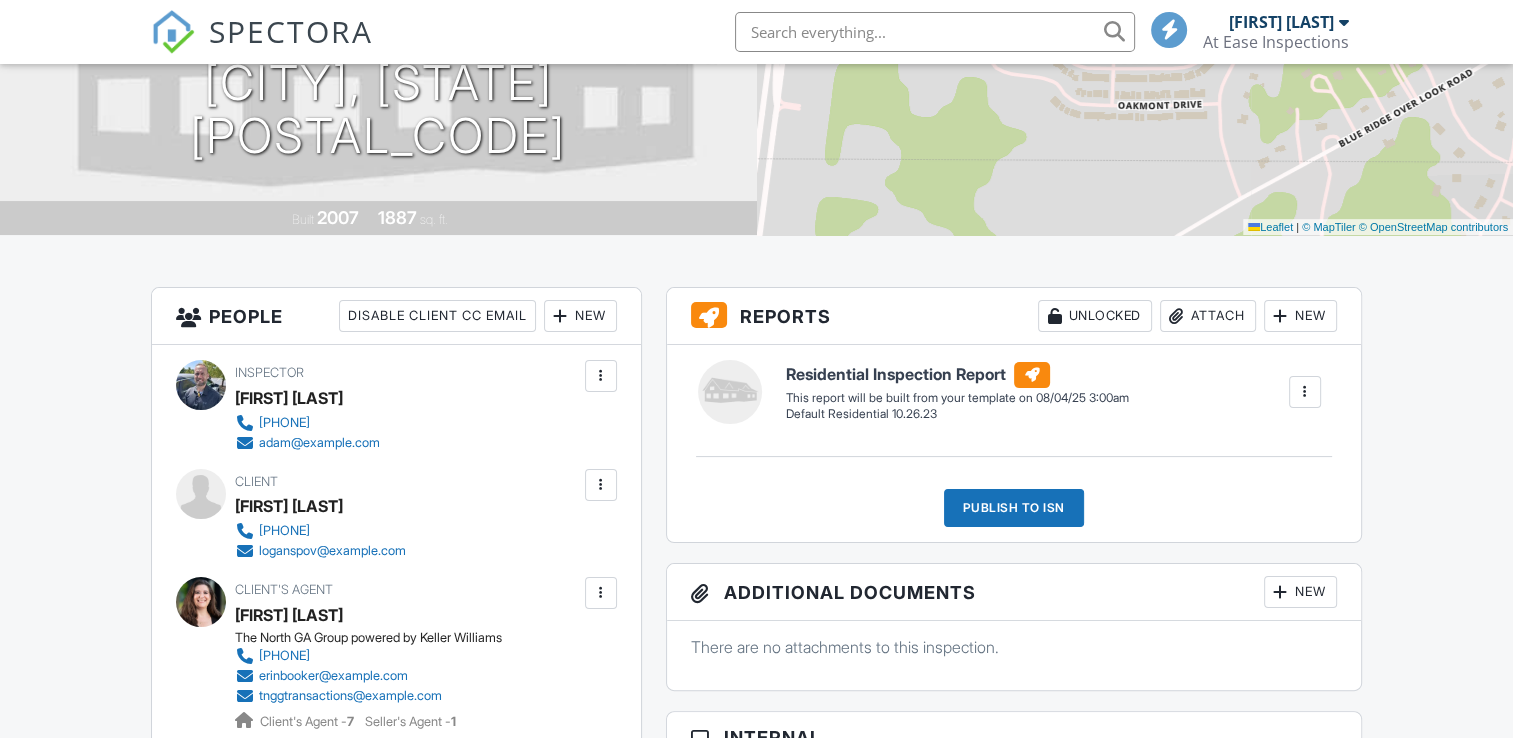 scroll, scrollTop: 300, scrollLeft: 0, axis: vertical 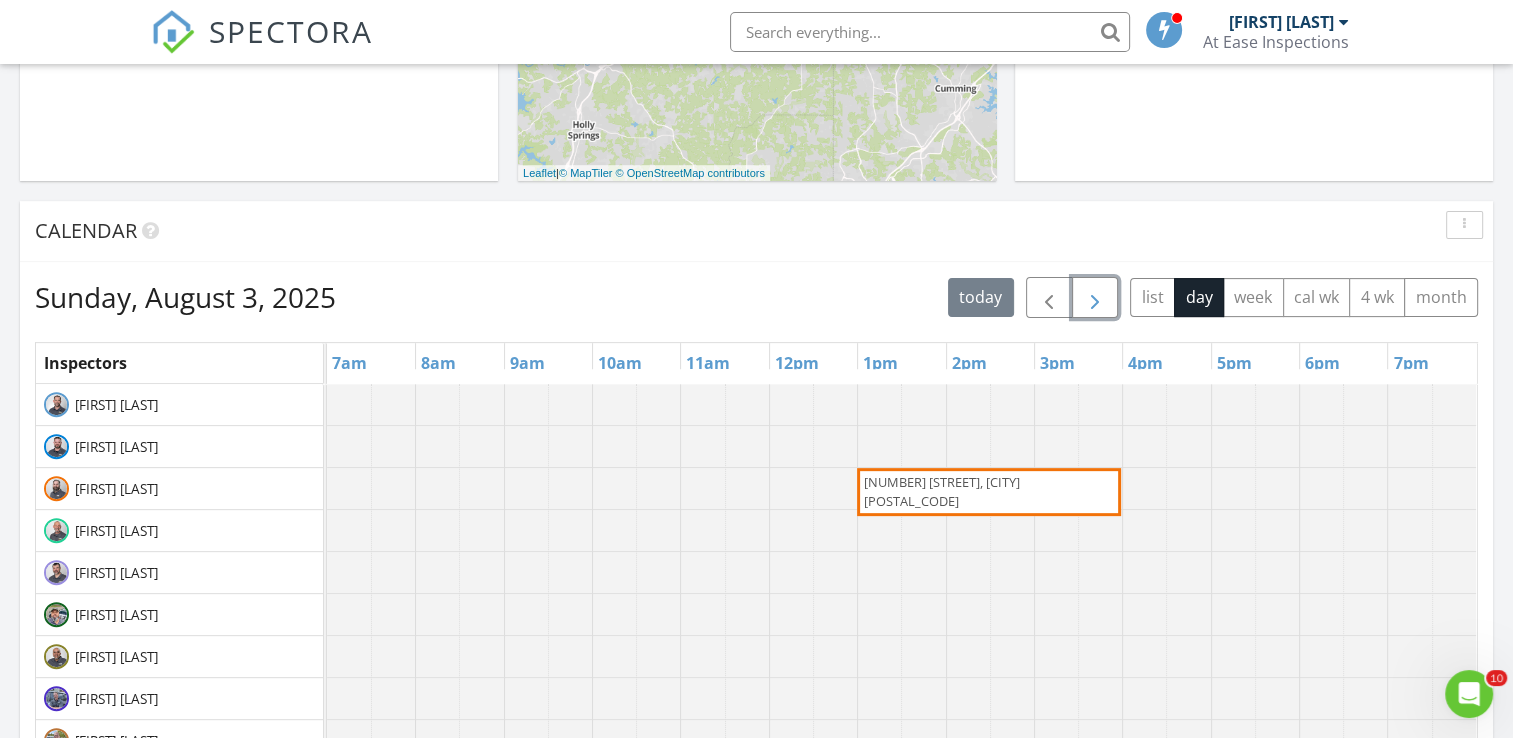 click at bounding box center (1095, 298) 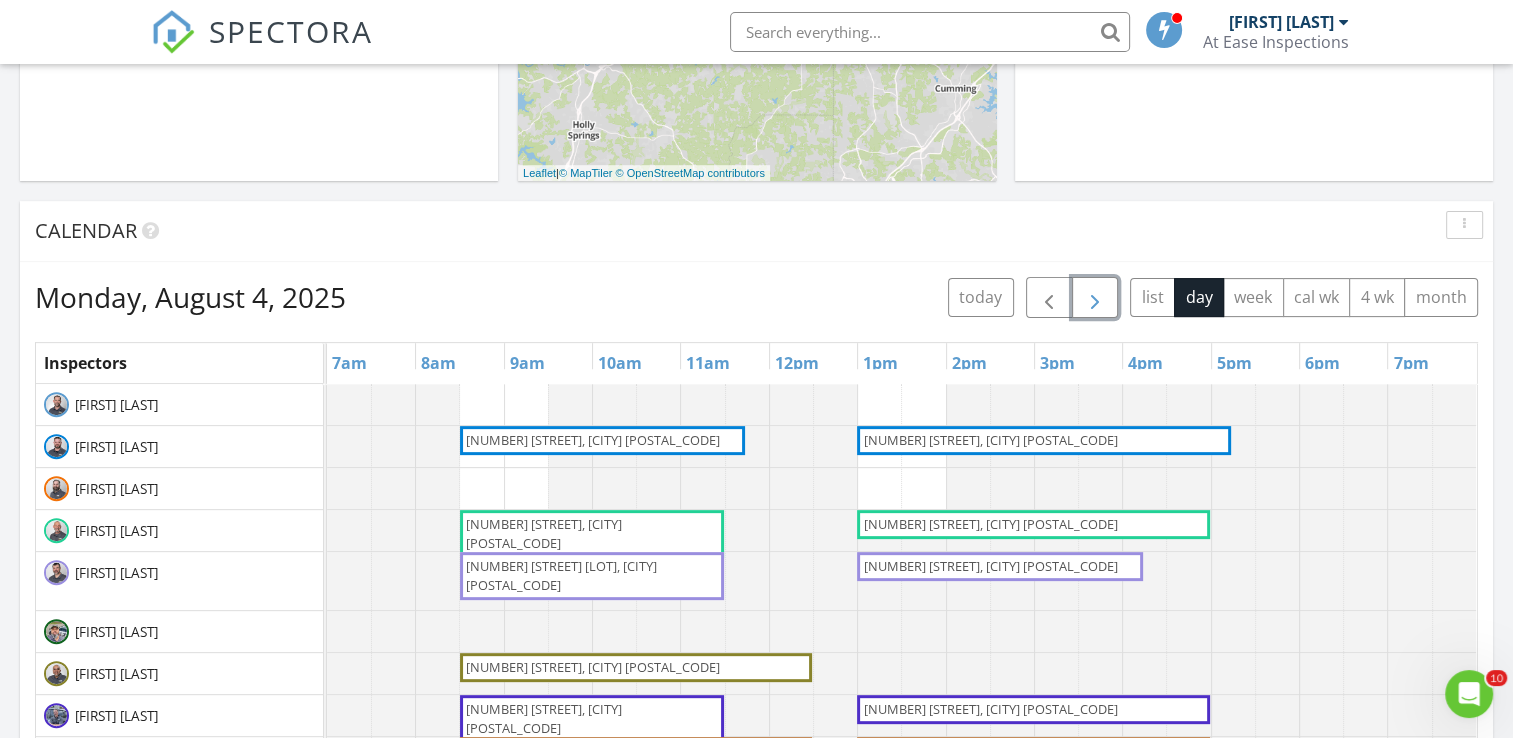 click at bounding box center (1095, 298) 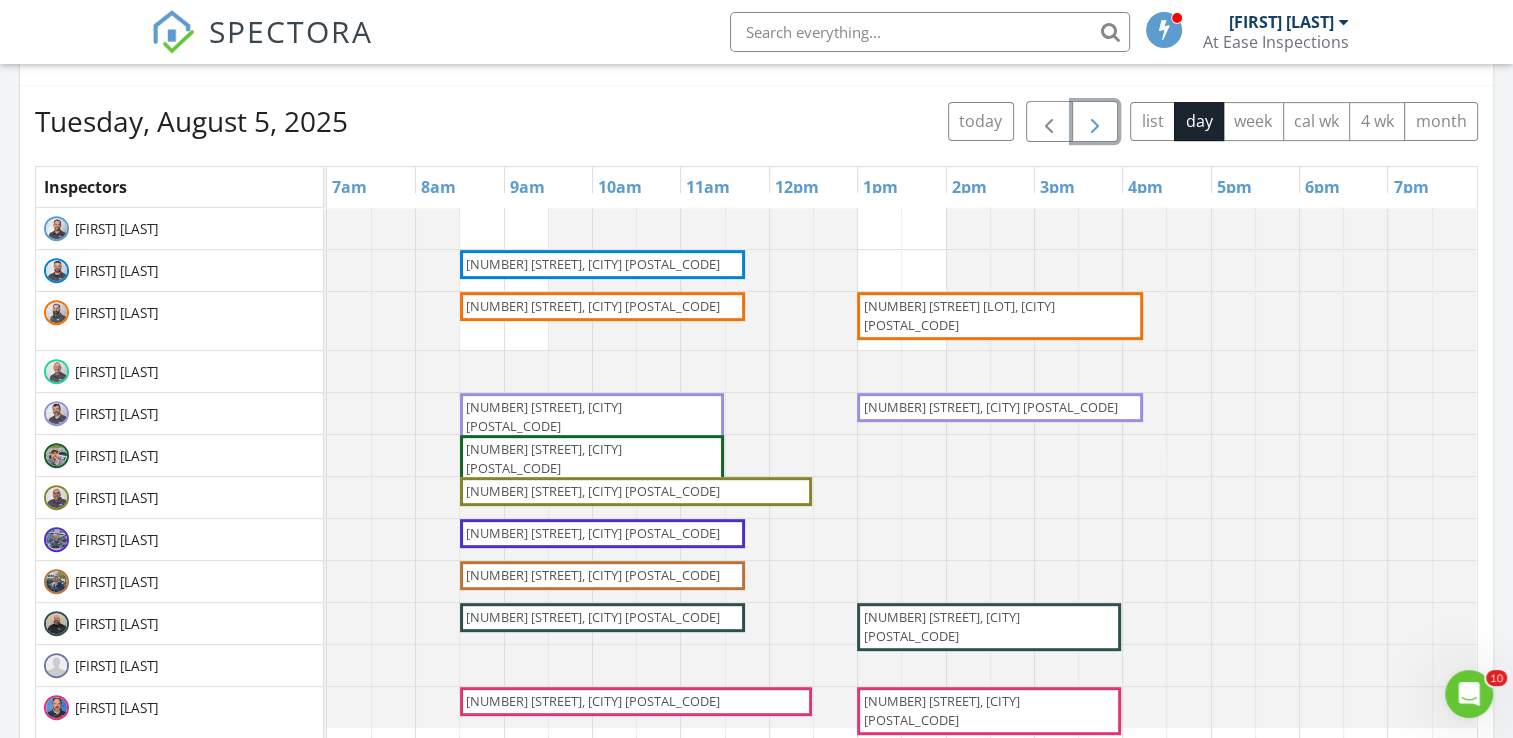 scroll, scrollTop: 800, scrollLeft: 0, axis: vertical 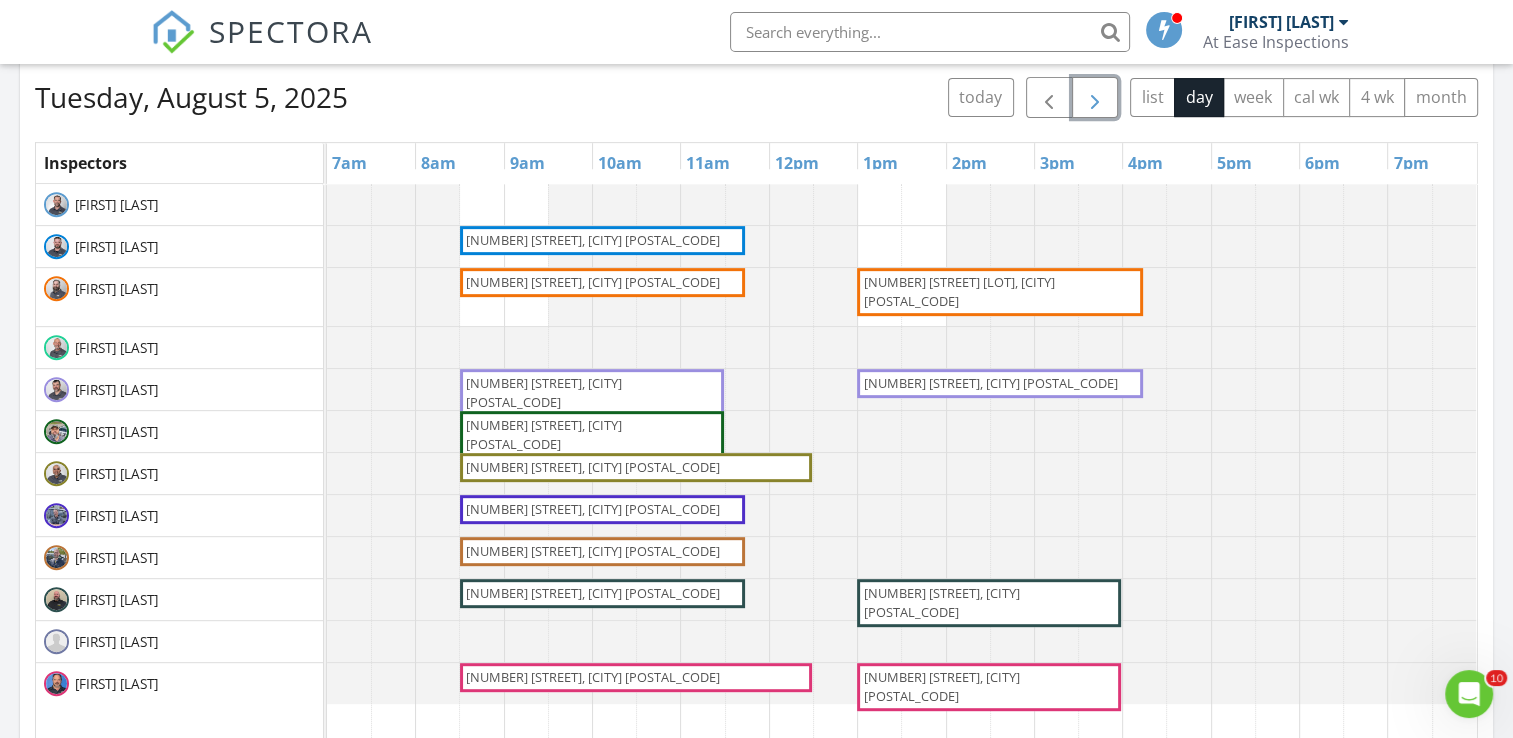 click at bounding box center (1095, 98) 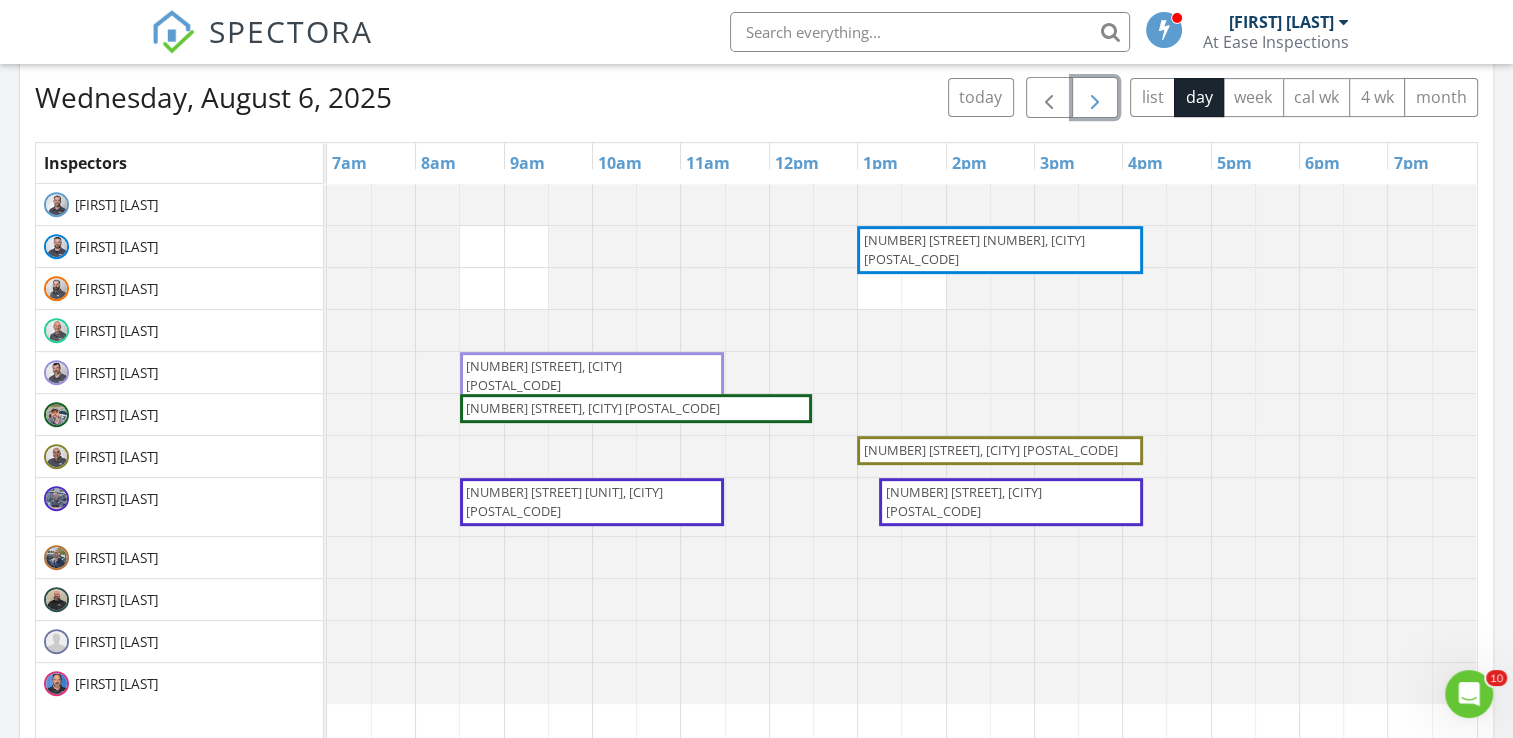 click at bounding box center [1095, 98] 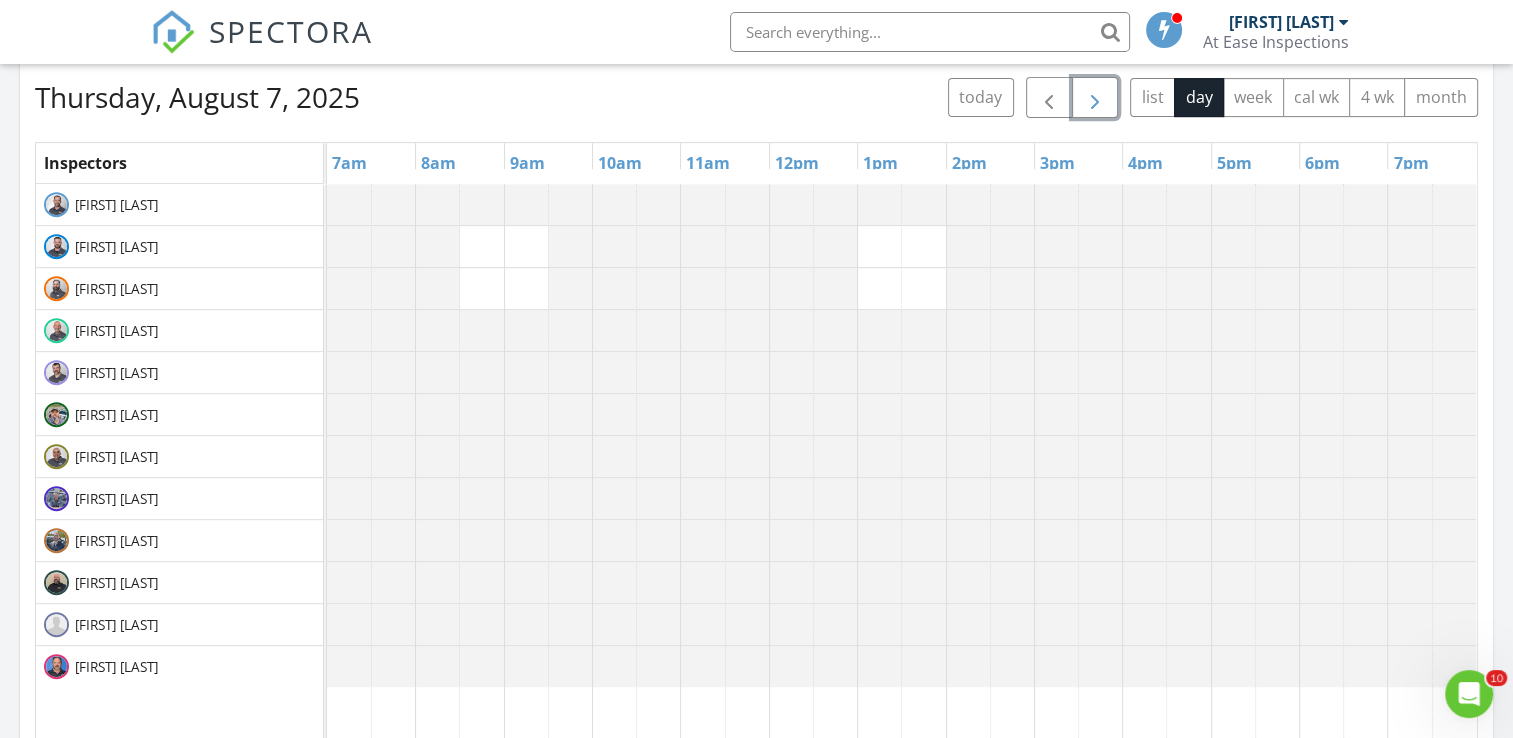 click at bounding box center (1095, 98) 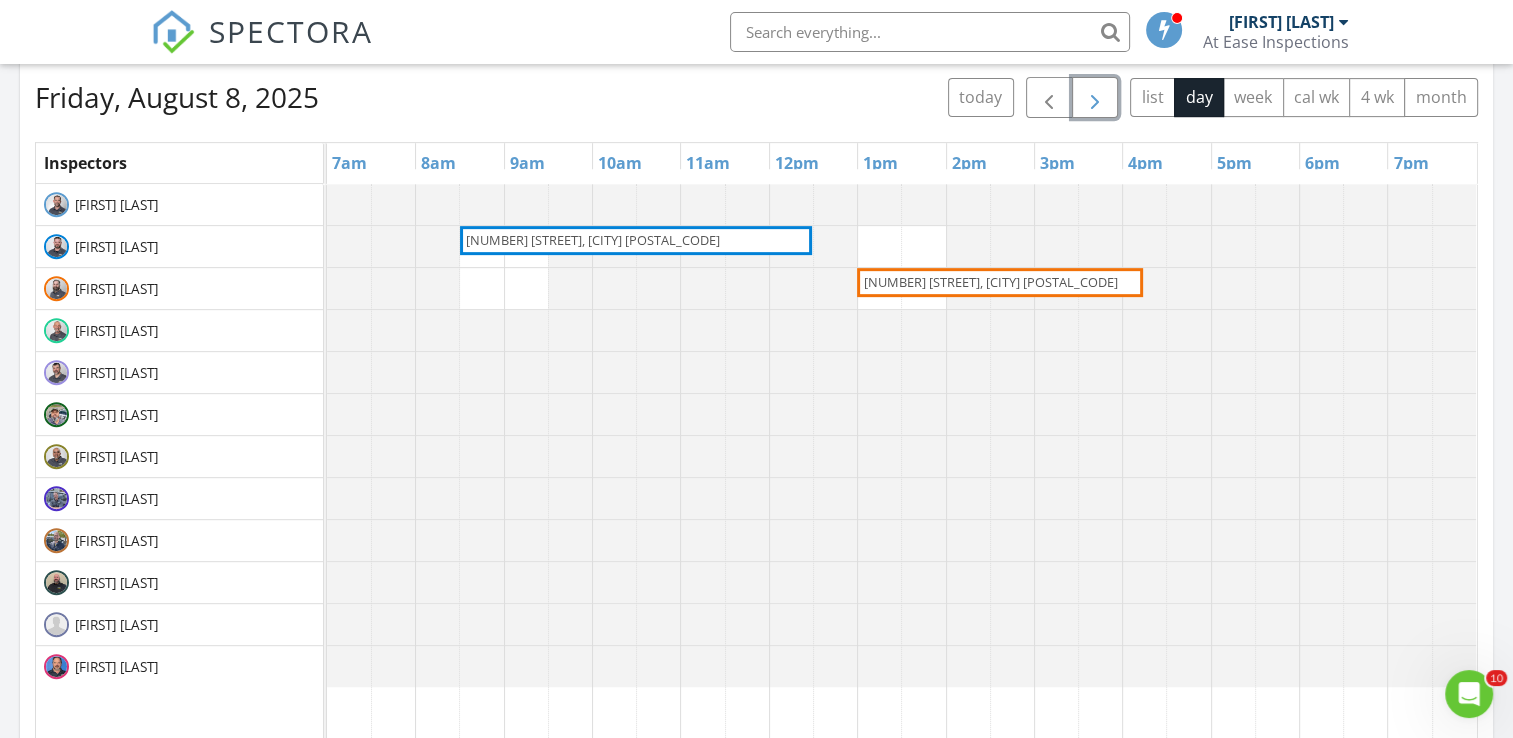 click at bounding box center (1095, 98) 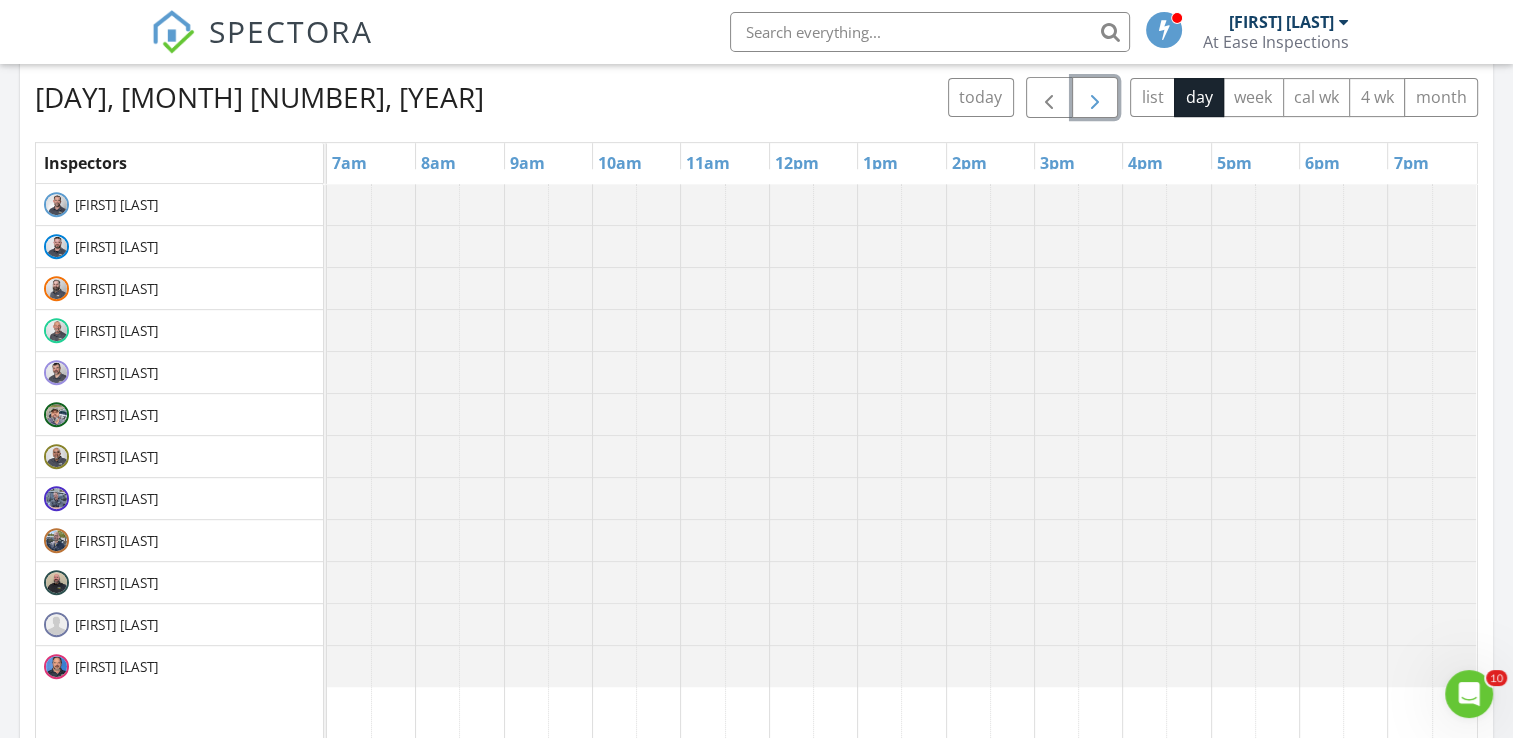 click at bounding box center (1095, 98) 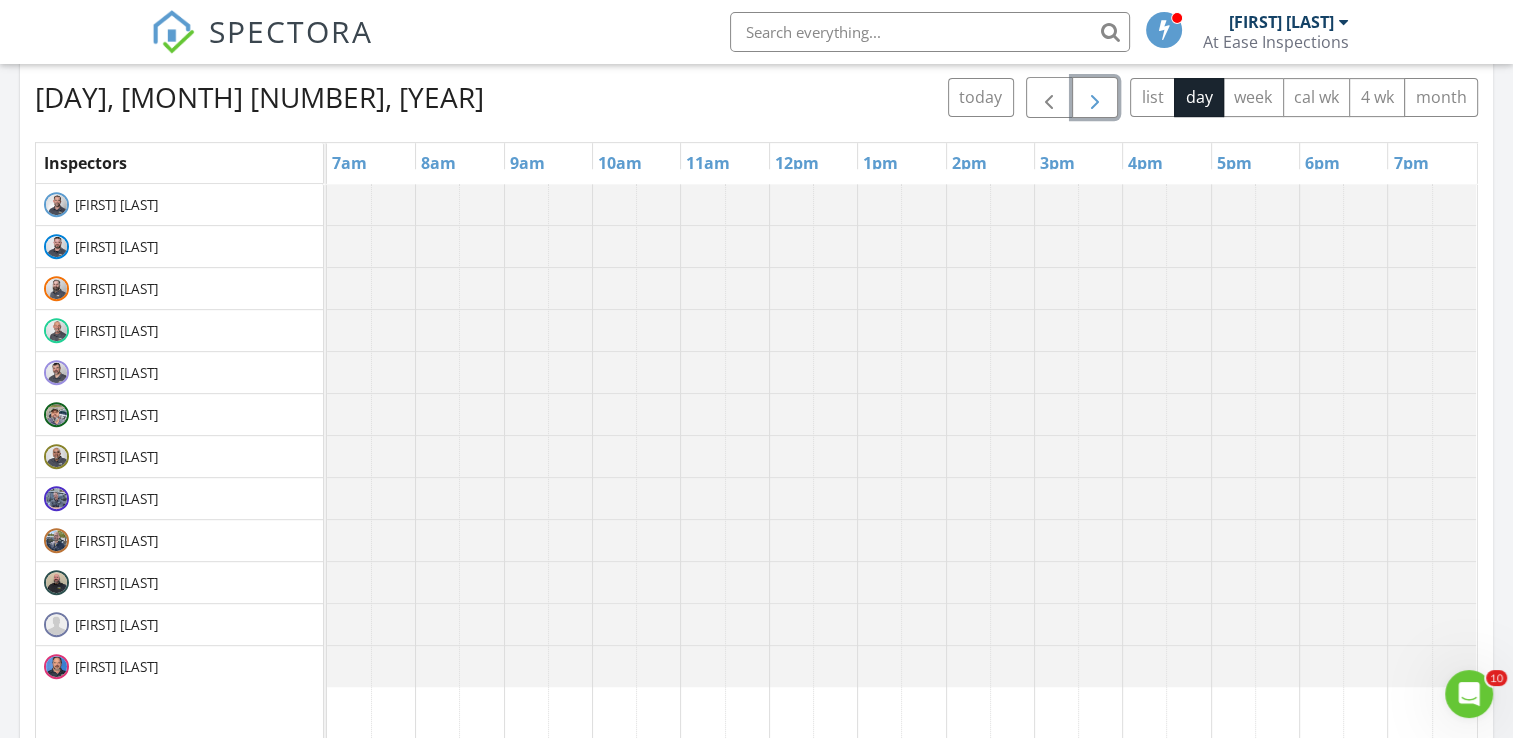 click at bounding box center [1095, 98] 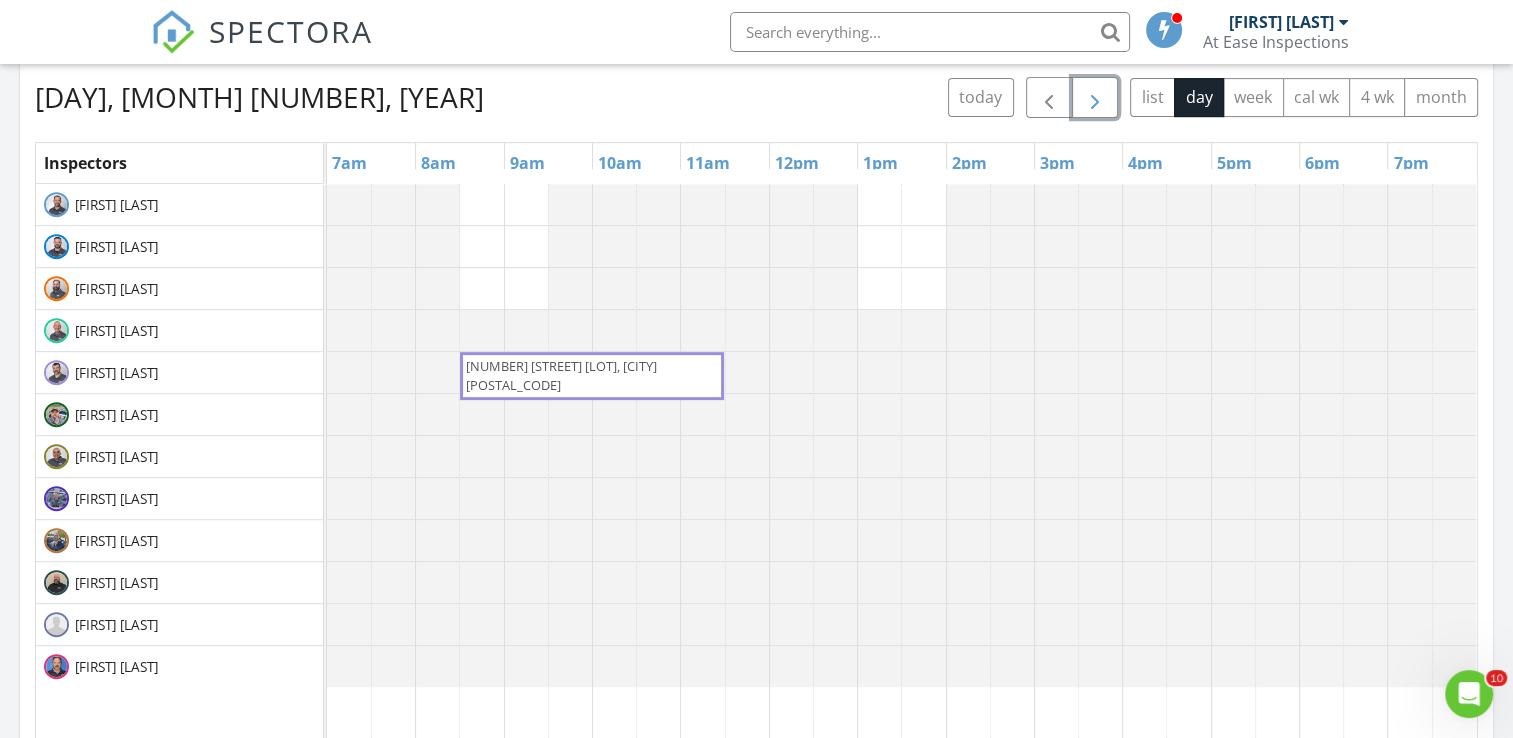 click at bounding box center (1095, 98) 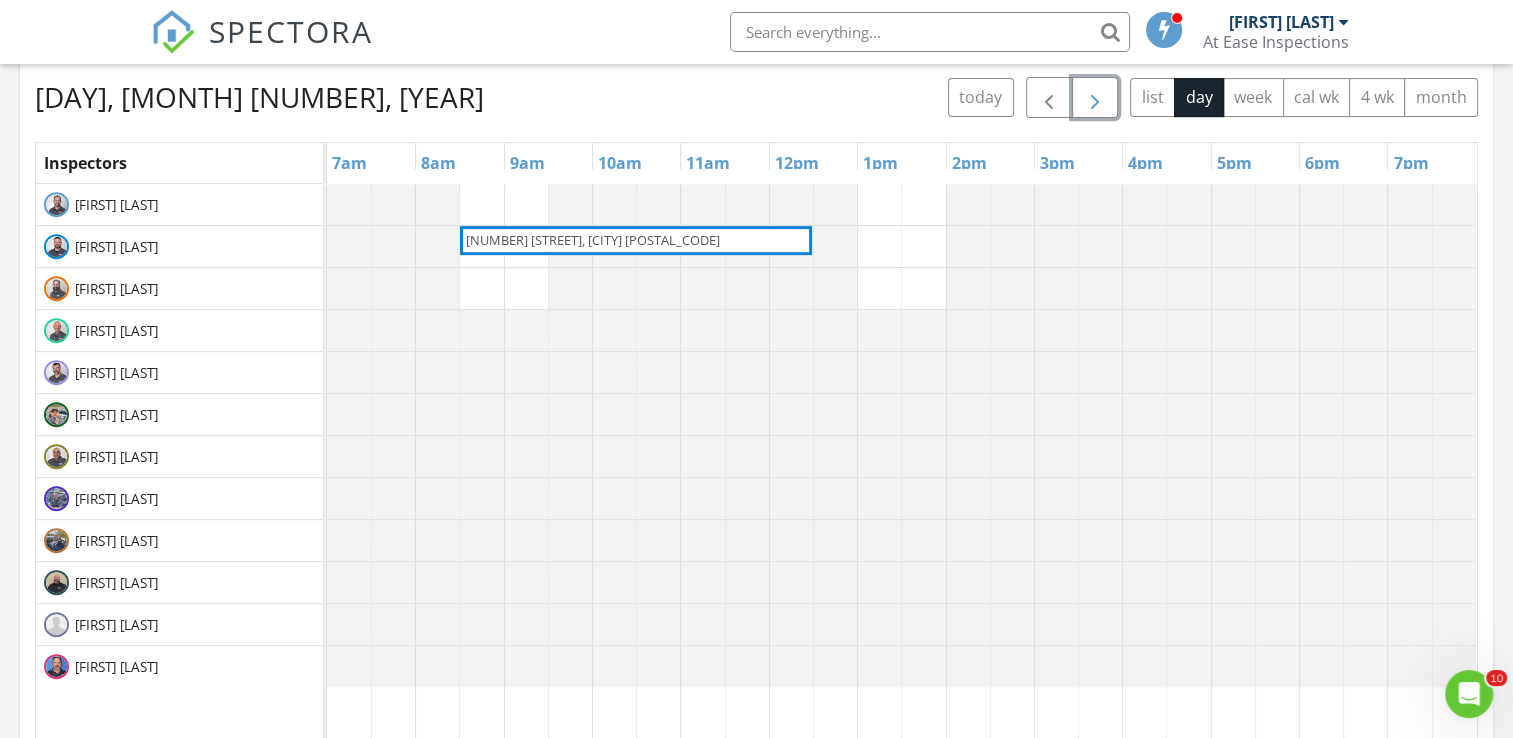 click at bounding box center [1095, 98] 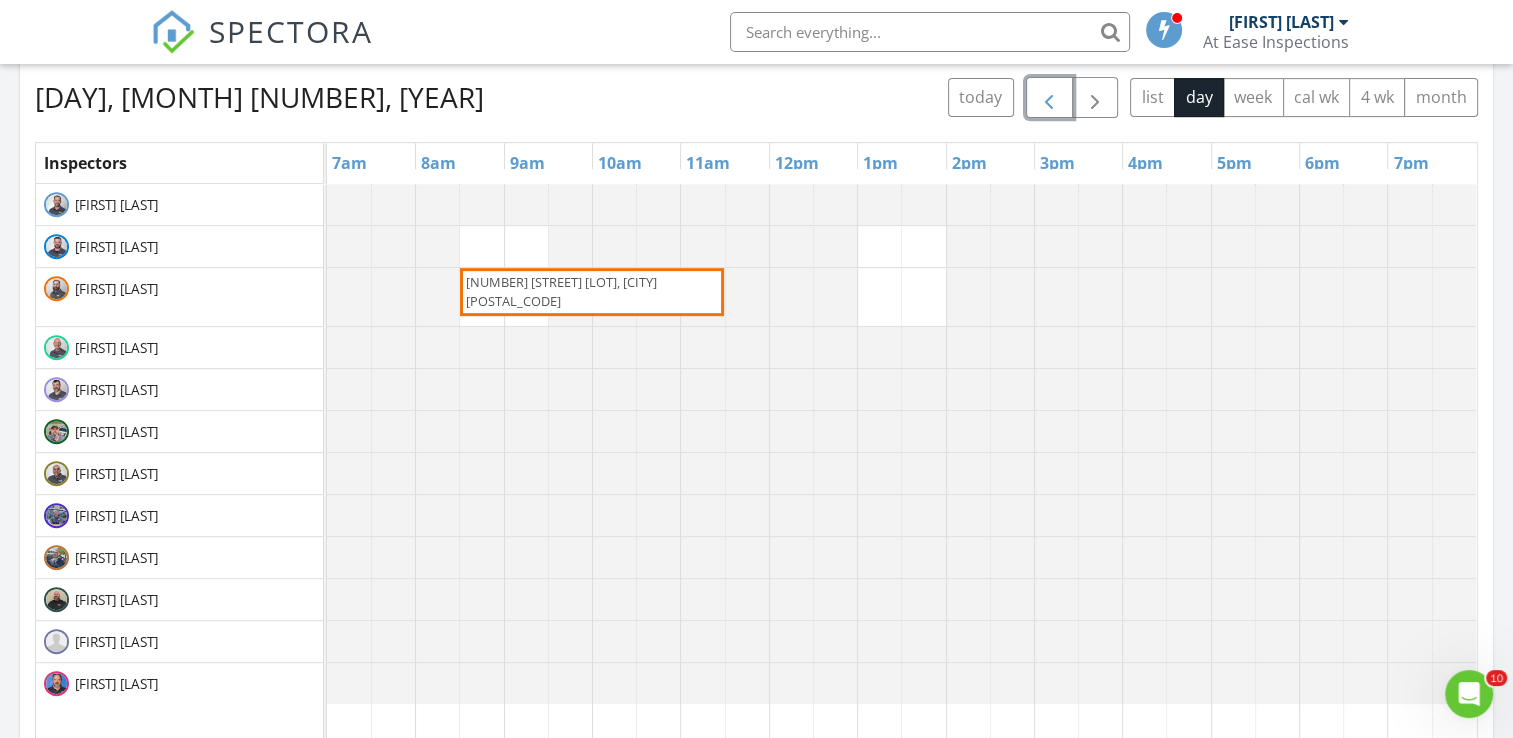 click at bounding box center [1049, 97] 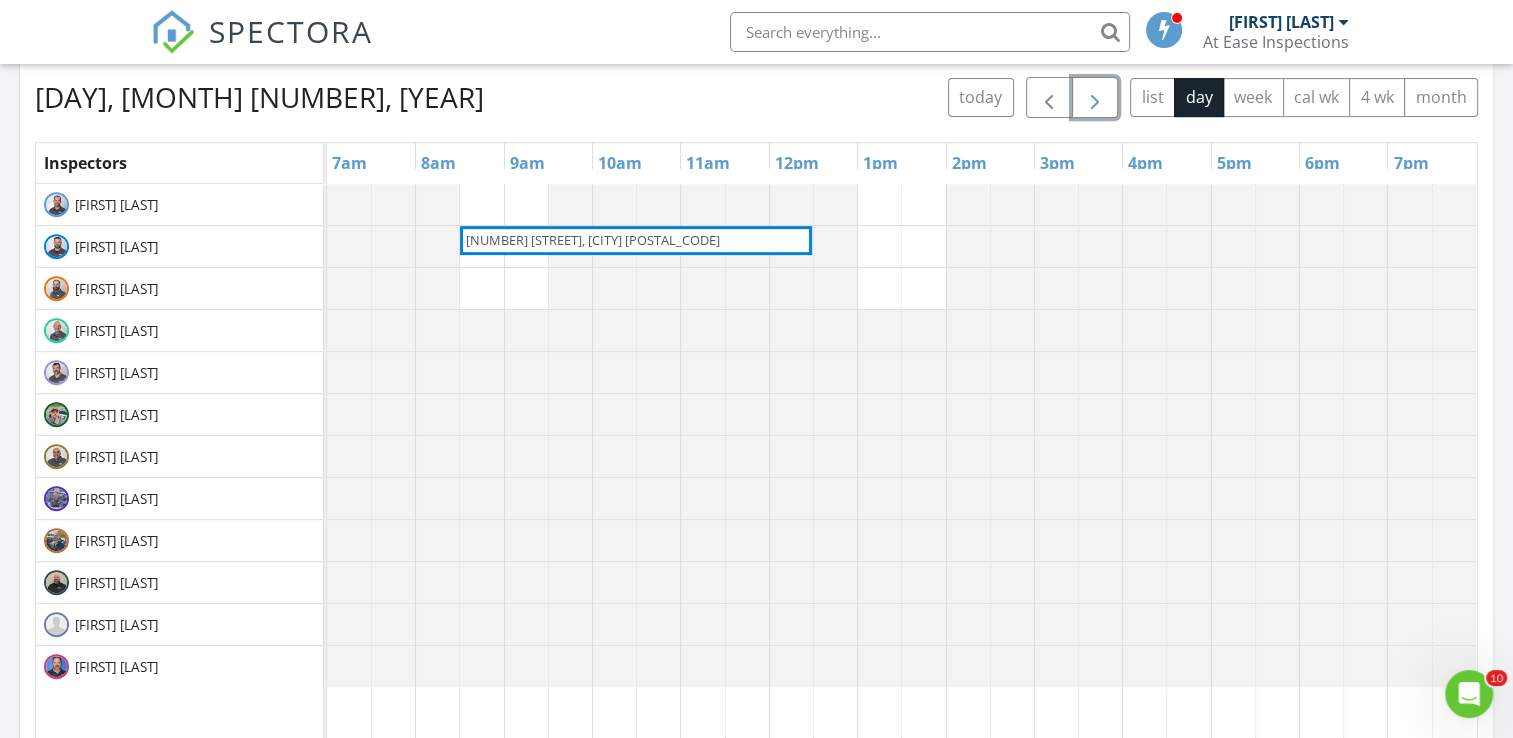 click at bounding box center [1095, 97] 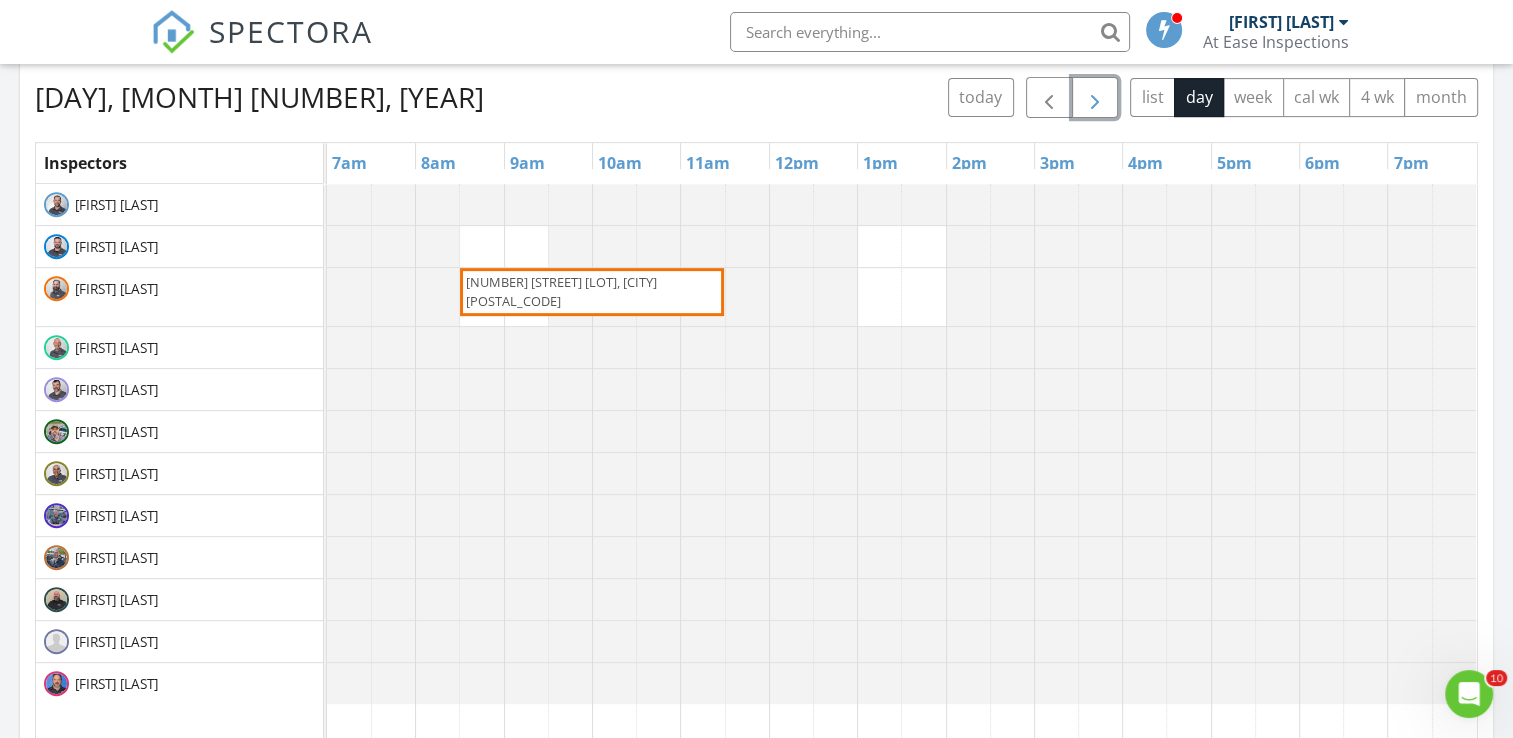 click at bounding box center [1095, 97] 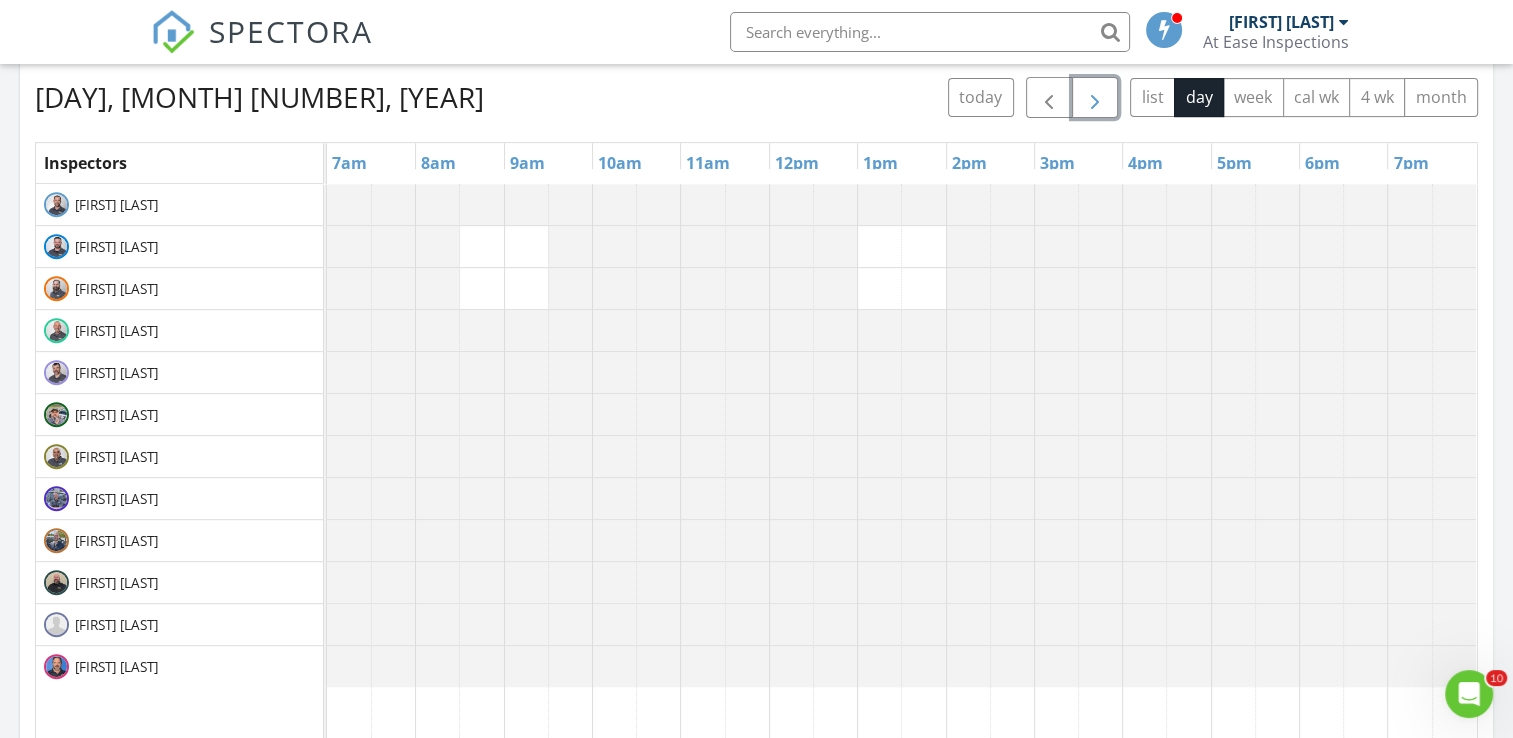 click at bounding box center [1095, 97] 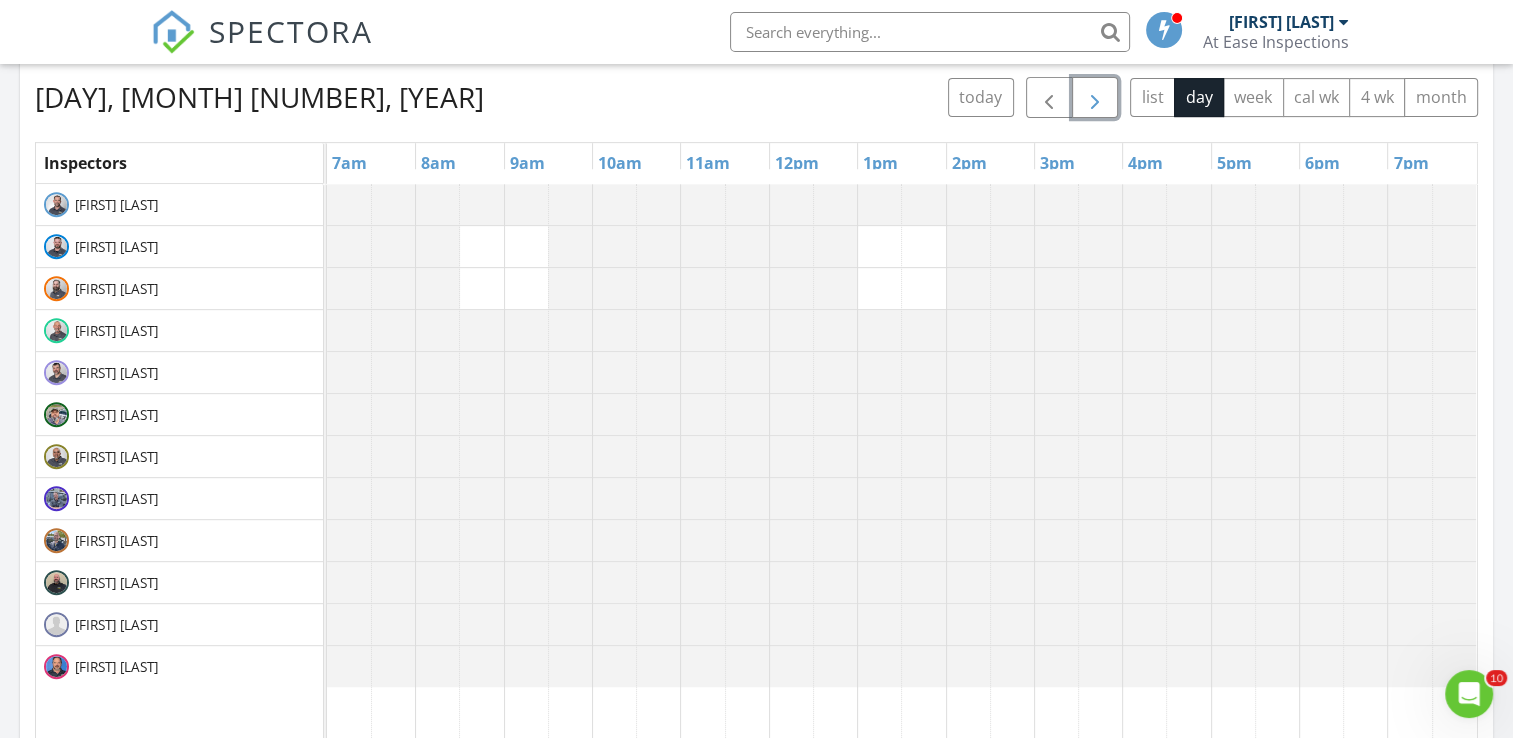 click at bounding box center [1095, 97] 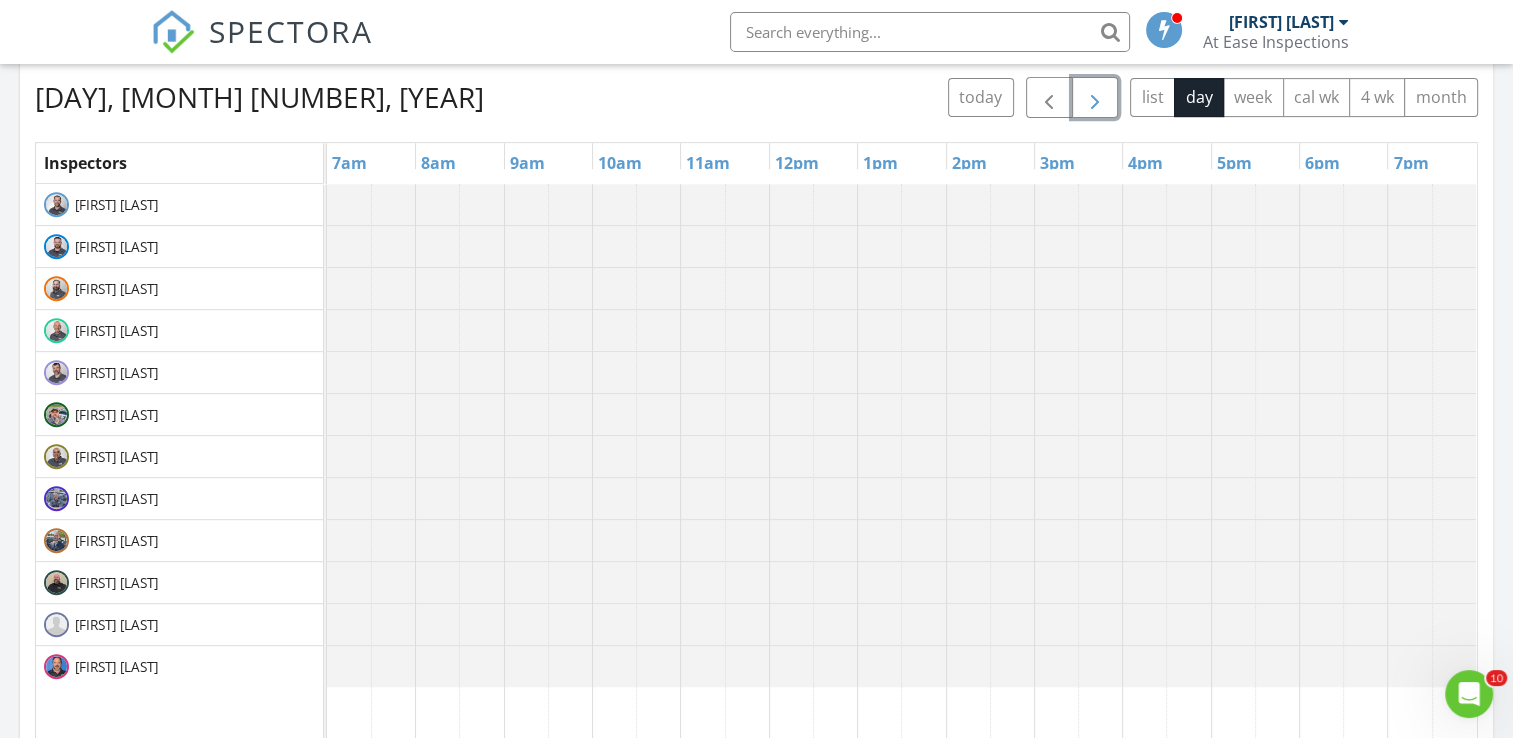click at bounding box center (1095, 97) 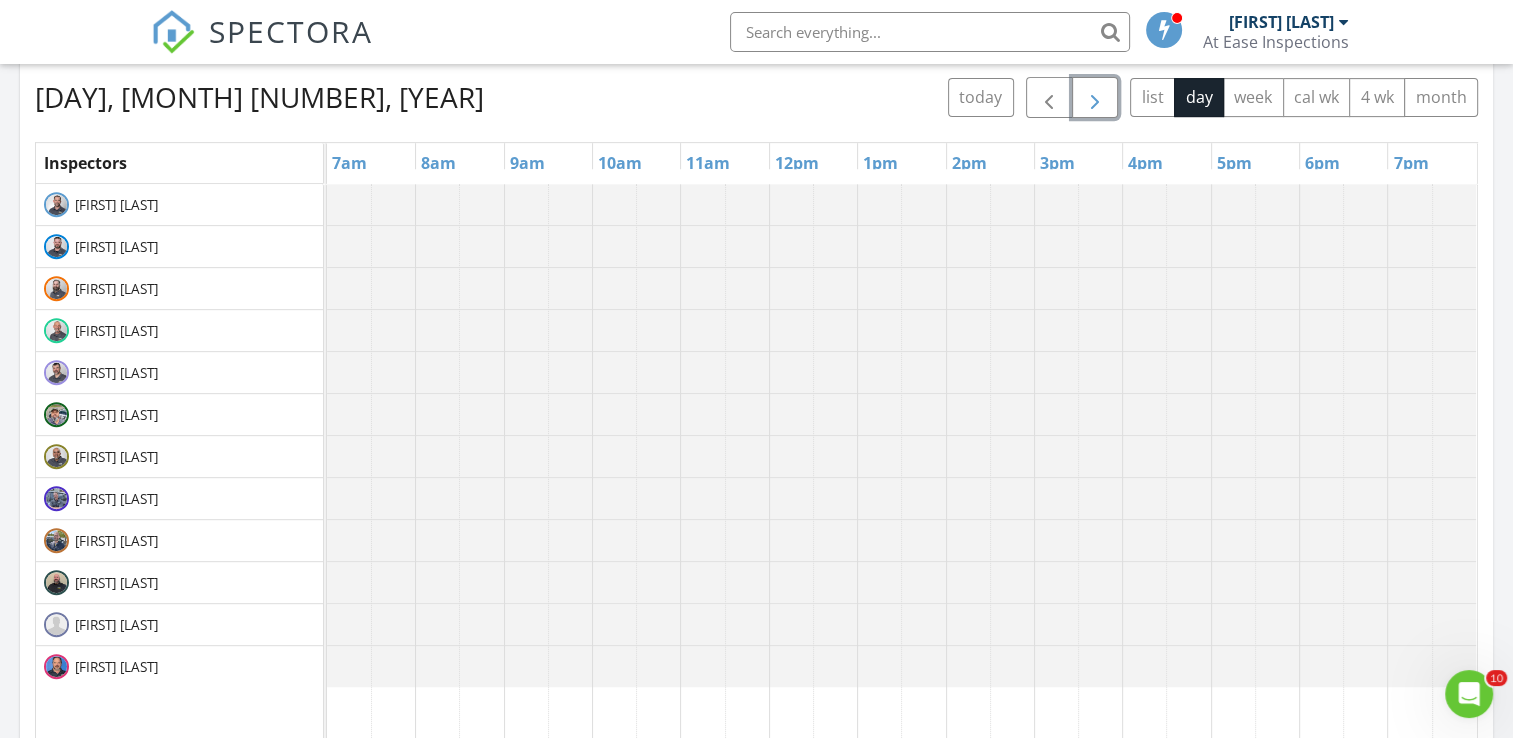 click at bounding box center [1095, 97] 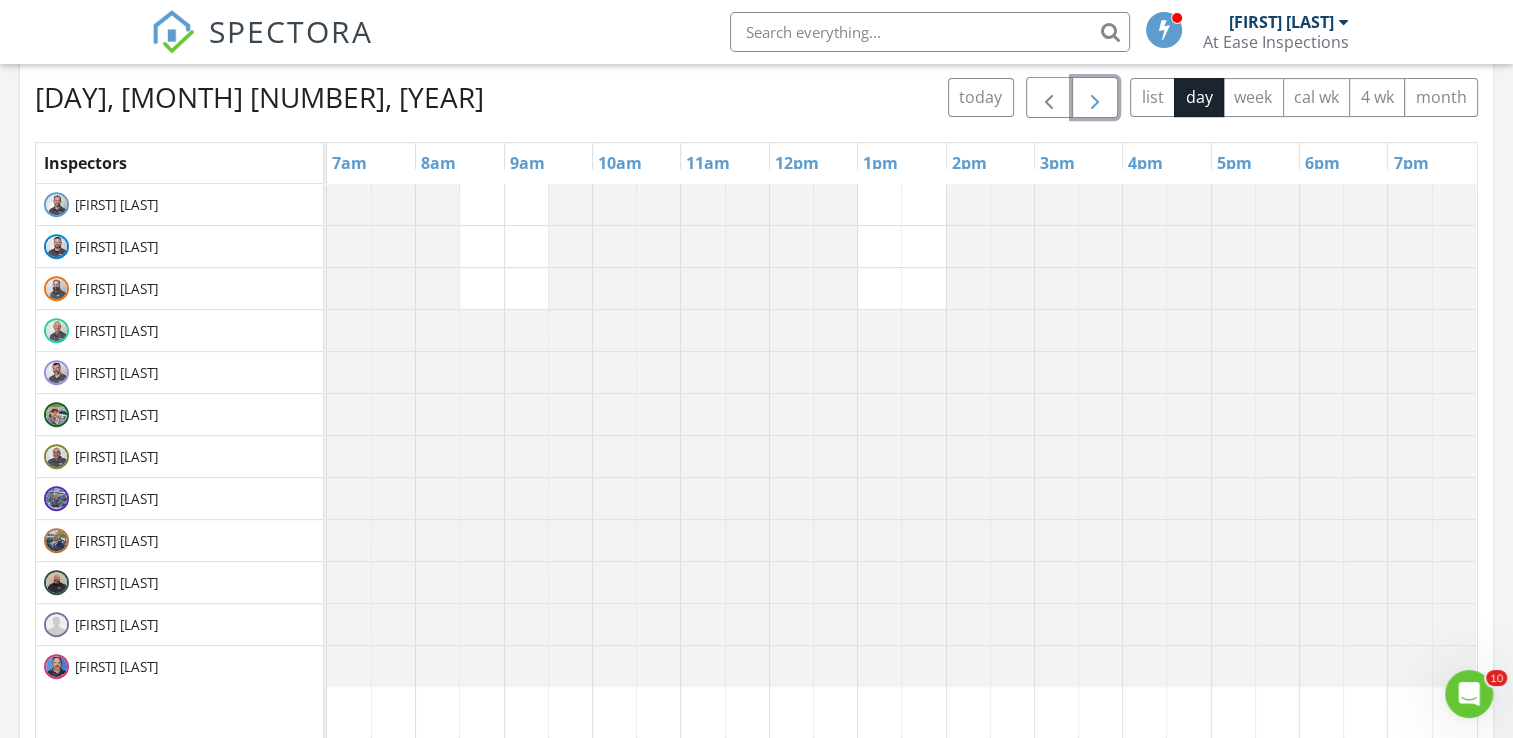click at bounding box center [1095, 97] 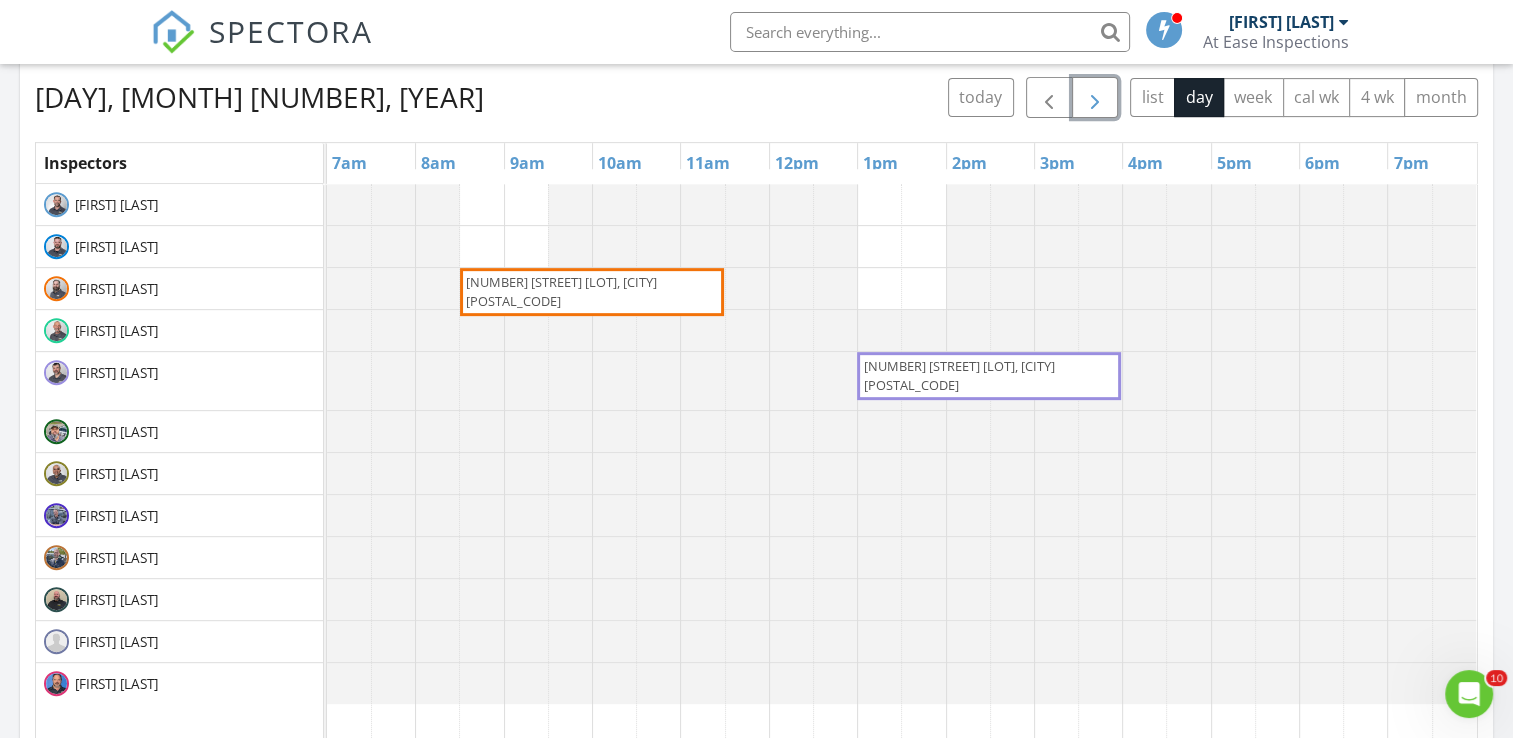 click at bounding box center [1095, 97] 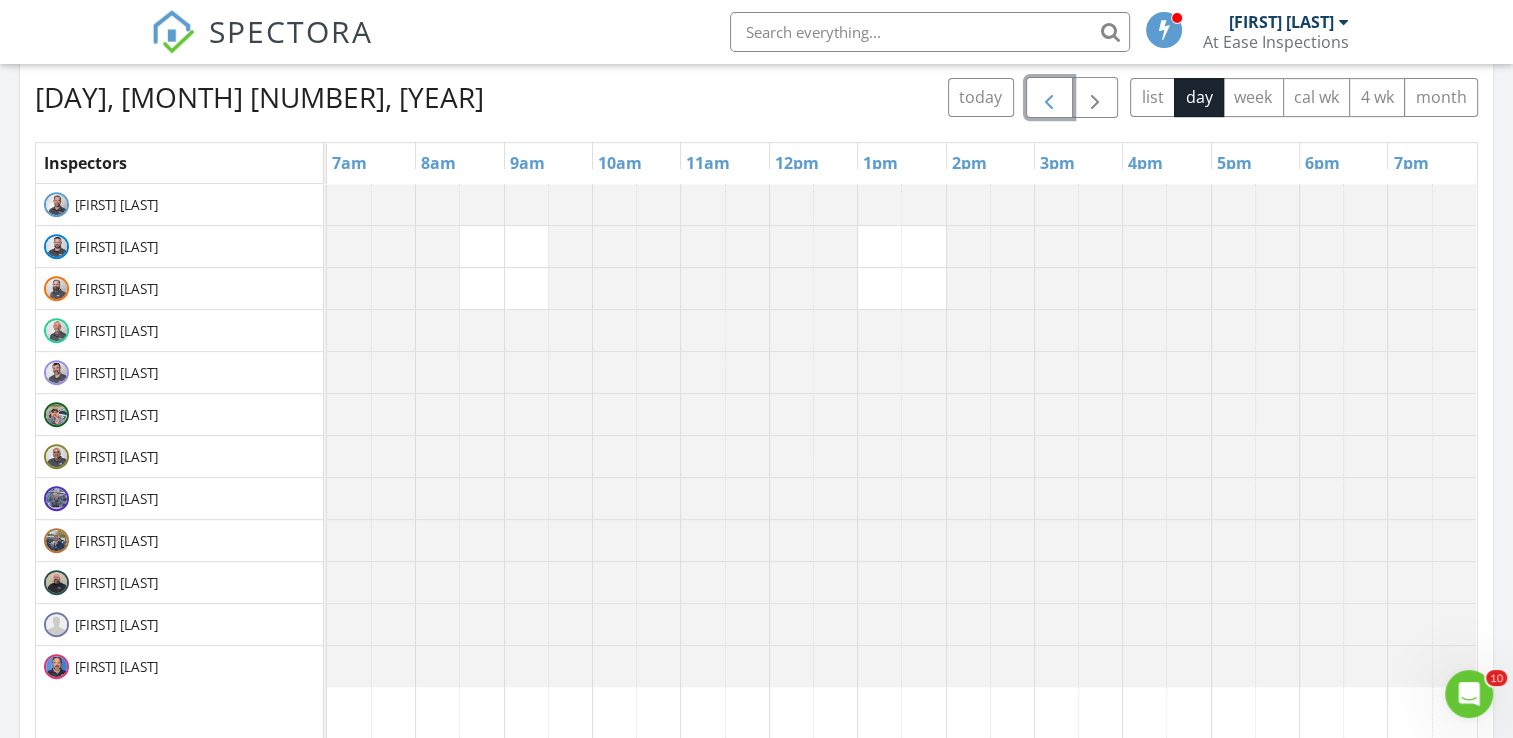 click at bounding box center [1049, 98] 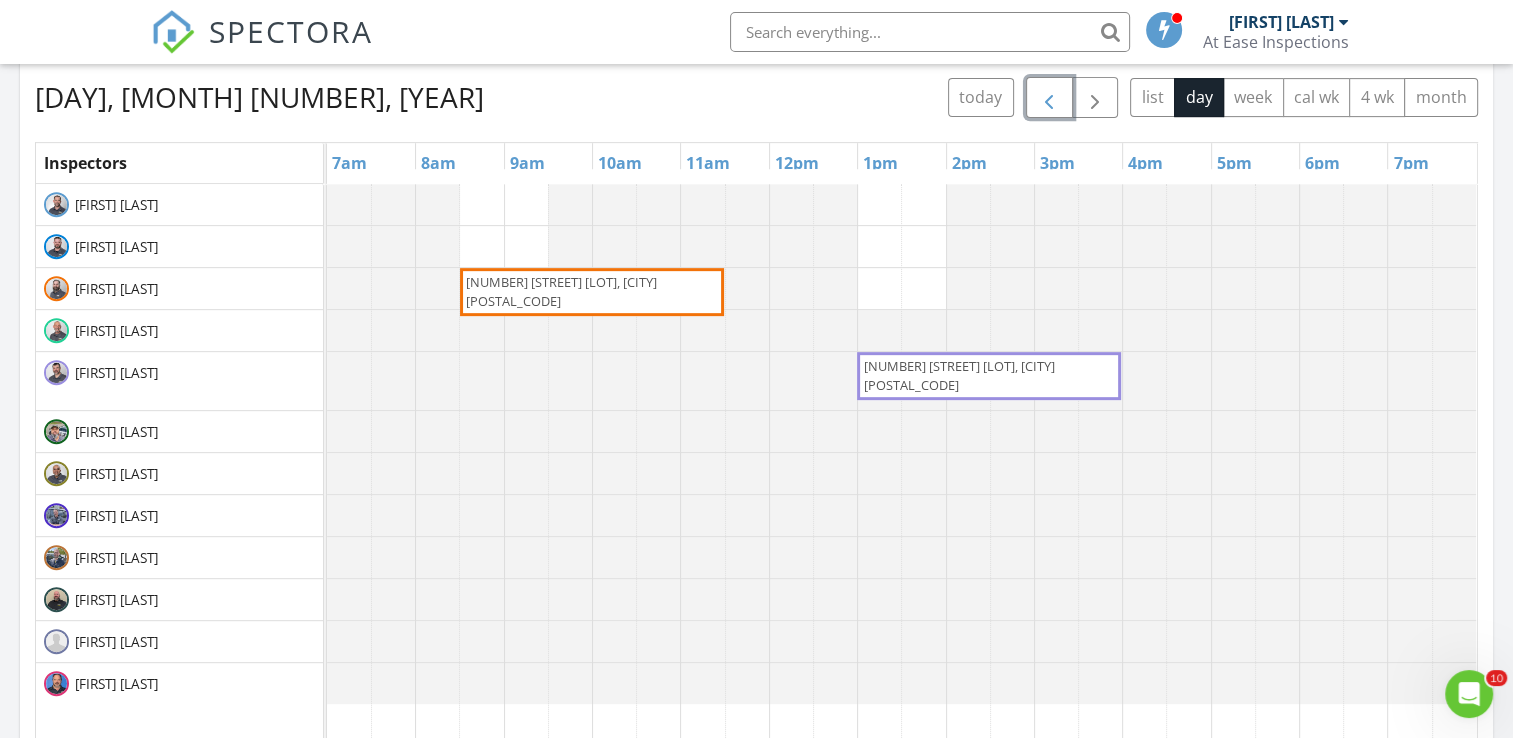 click on "8320 Scarlett Grace Ln Lot 4, Gainesville 30506" at bounding box center (958, 375) 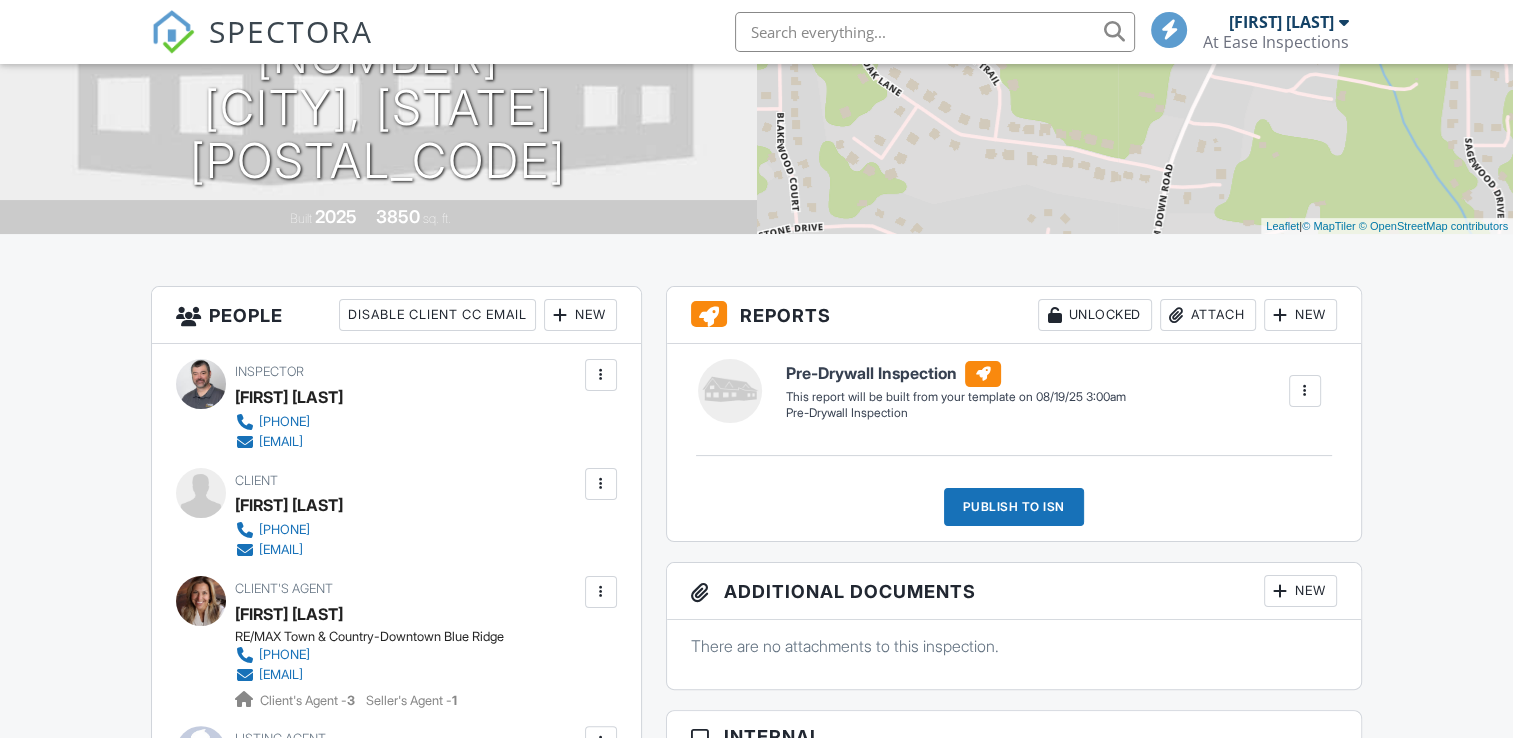 scroll, scrollTop: 400, scrollLeft: 0, axis: vertical 